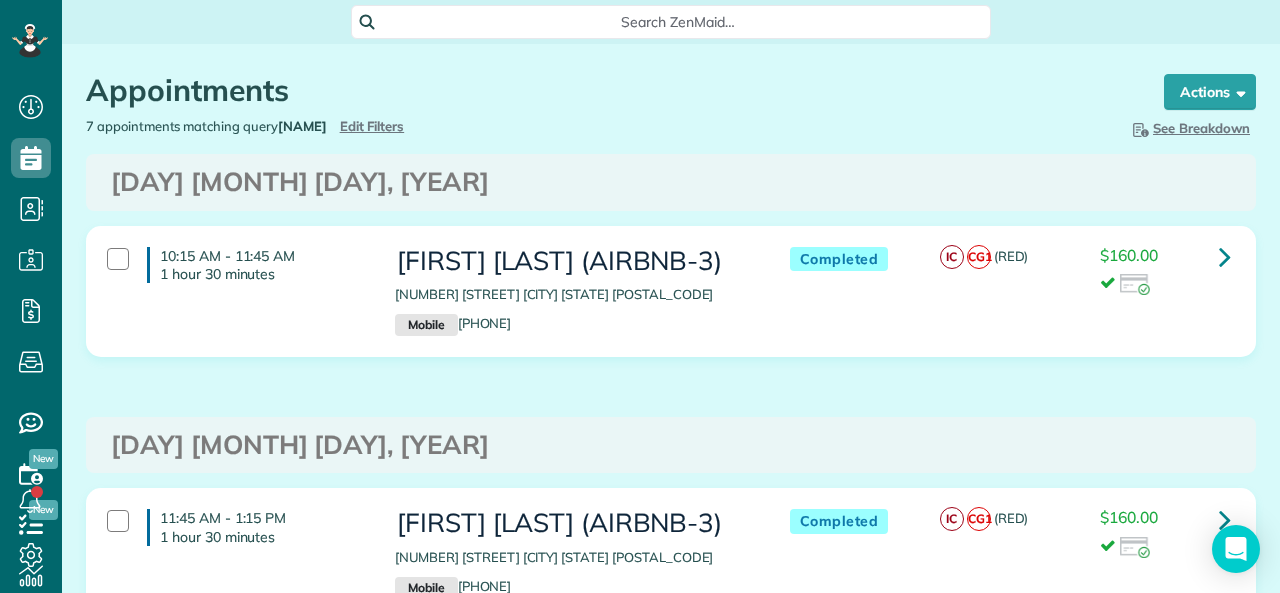 scroll, scrollTop: 0, scrollLeft: 0, axis: both 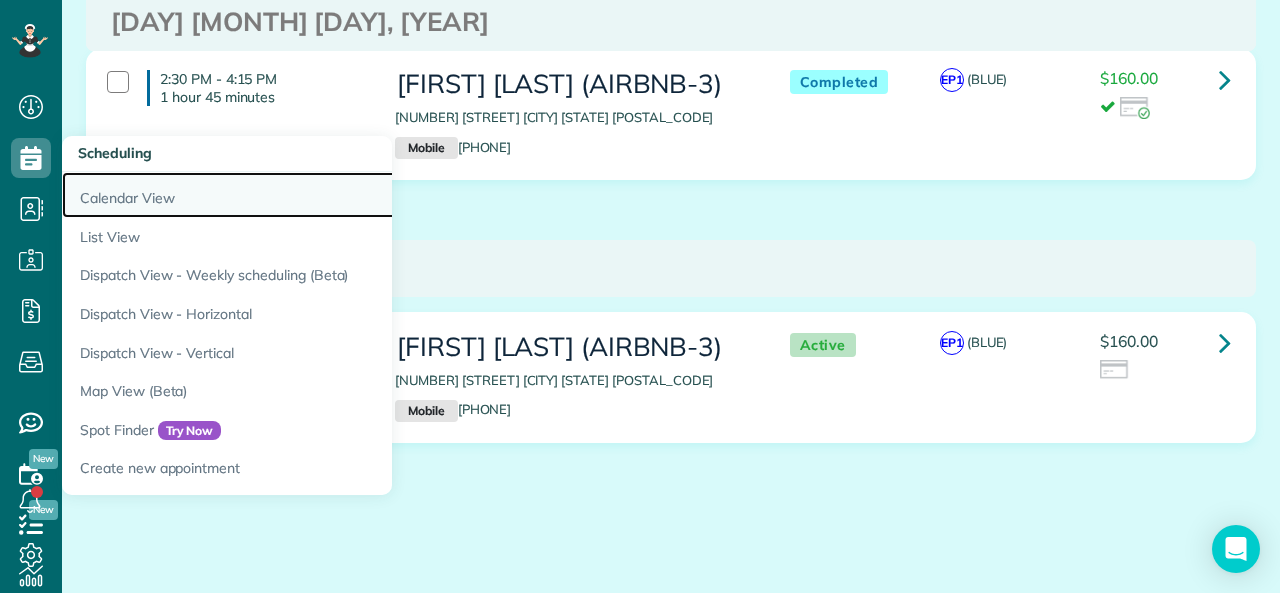 click on "Calendar View" at bounding box center [312, 195] 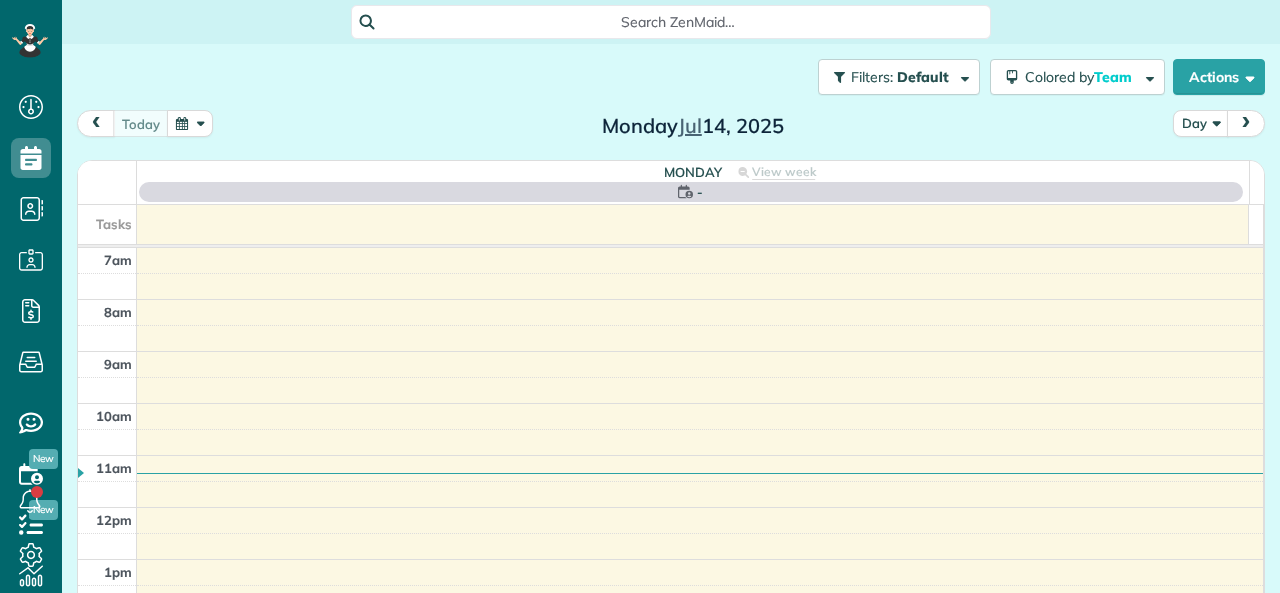 scroll, scrollTop: 0, scrollLeft: 0, axis: both 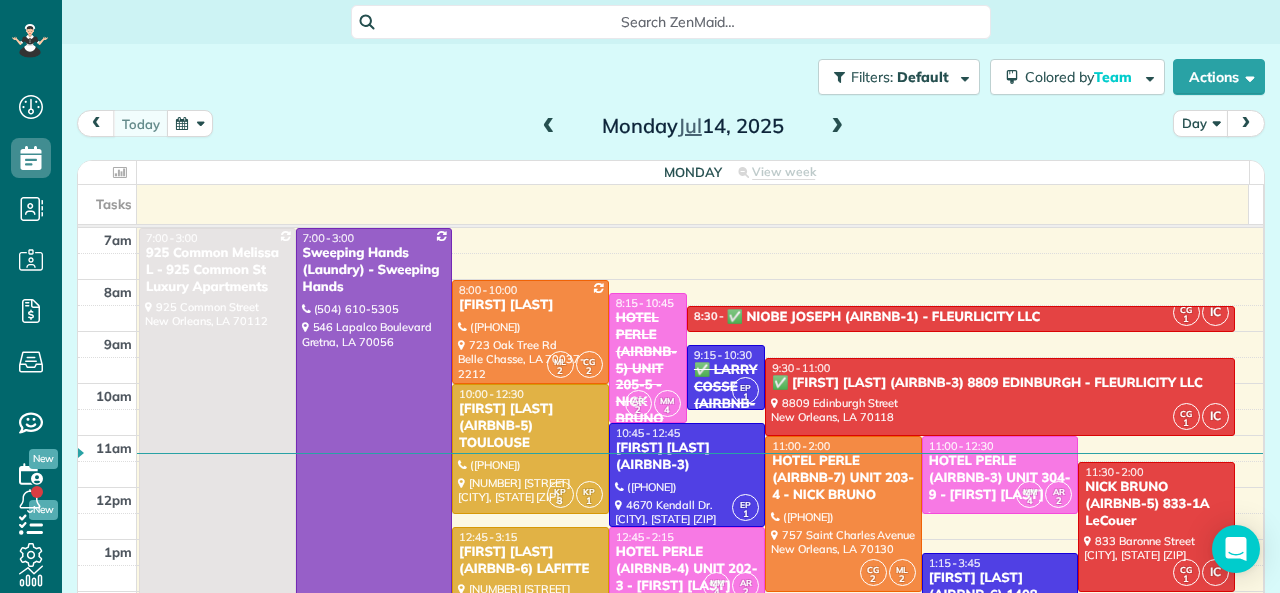 click at bounding box center [549, 127] 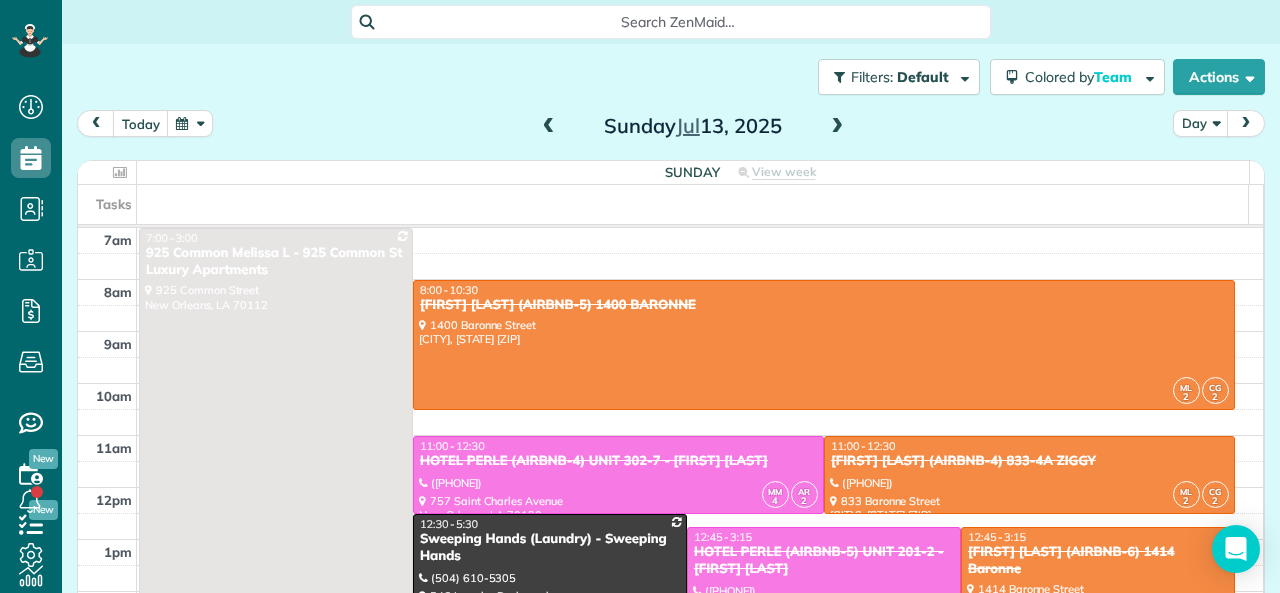 click at bounding box center [549, 127] 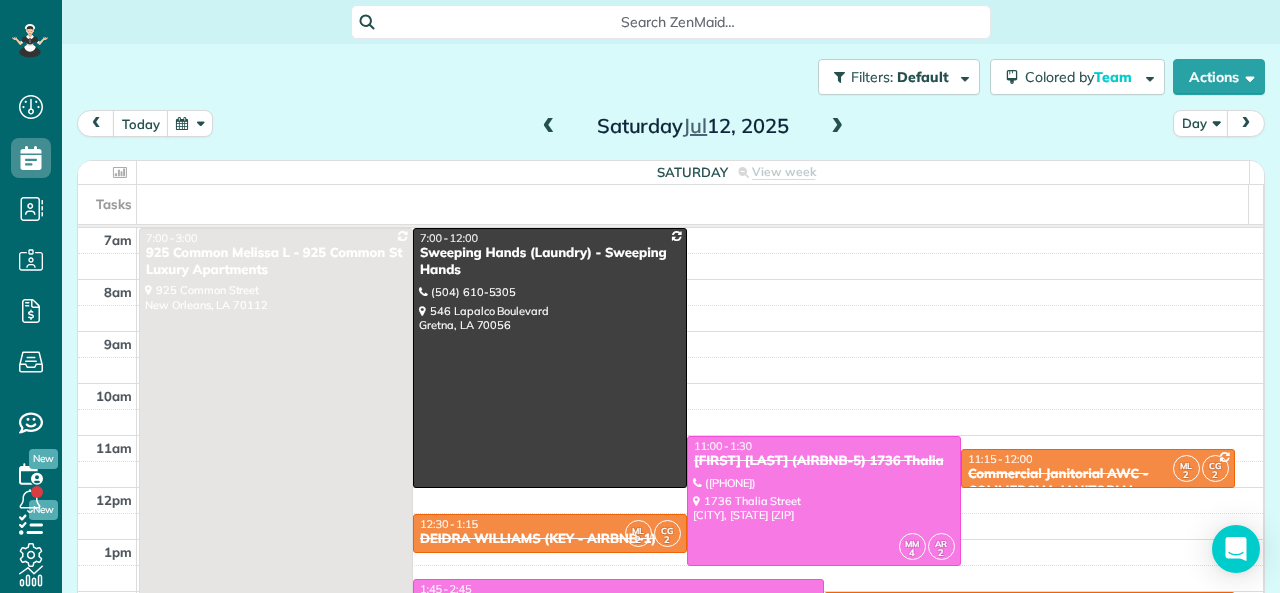 click at bounding box center [549, 127] 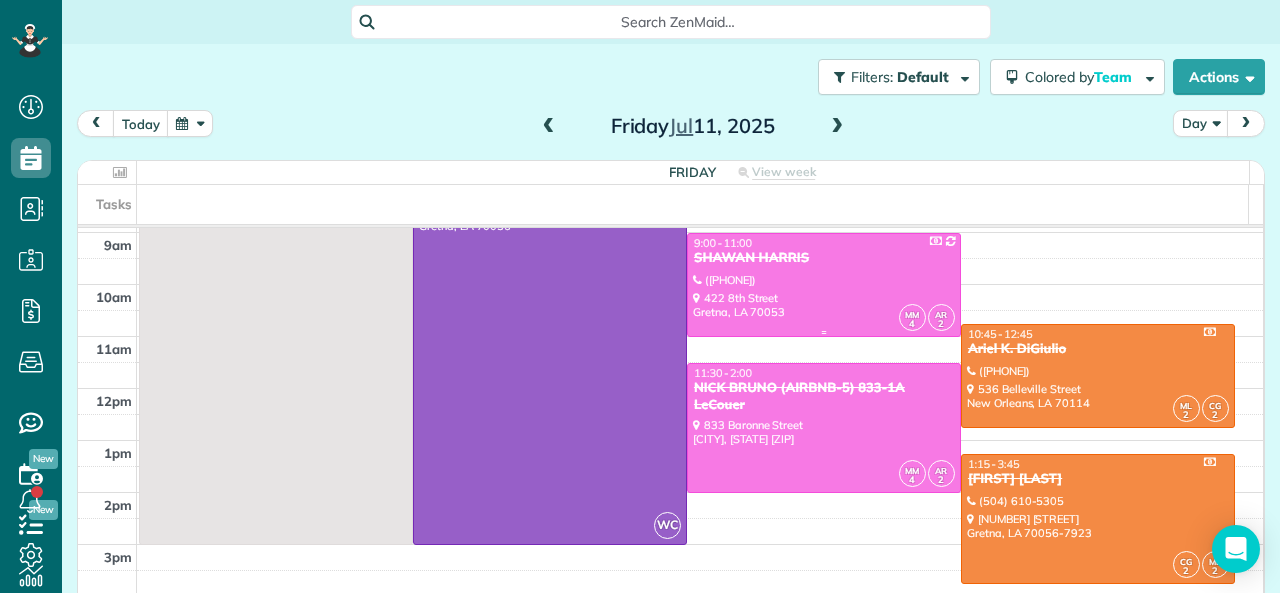 scroll, scrollTop: 100, scrollLeft: 0, axis: vertical 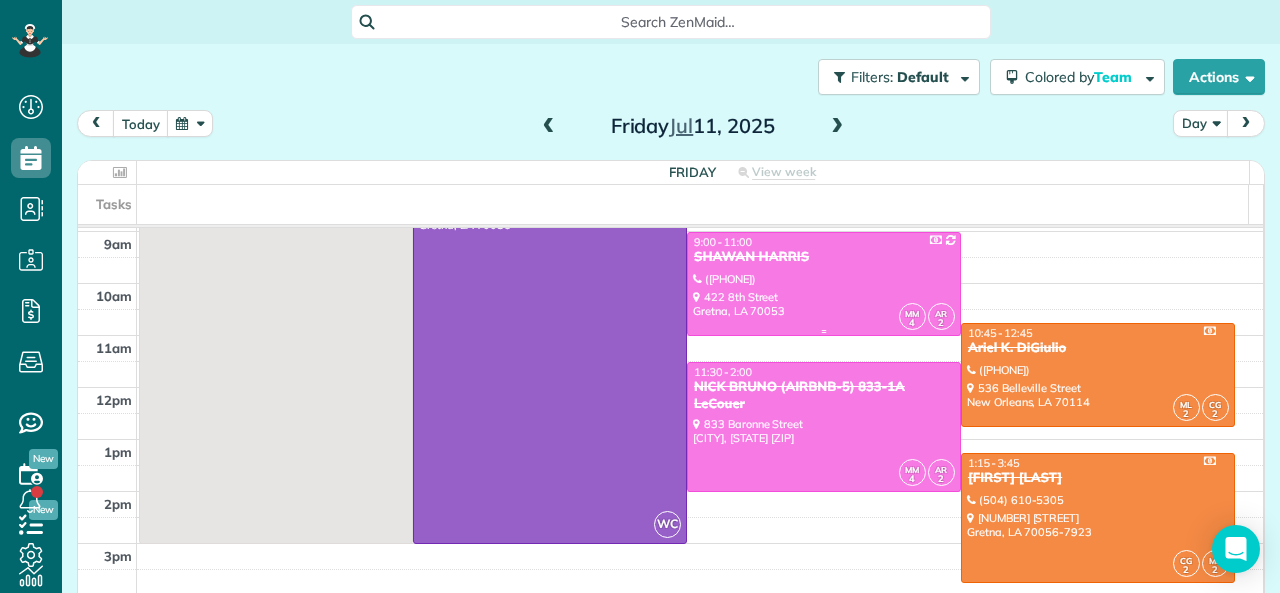 click on "SHAWAN HARRIS" at bounding box center (824, 257) 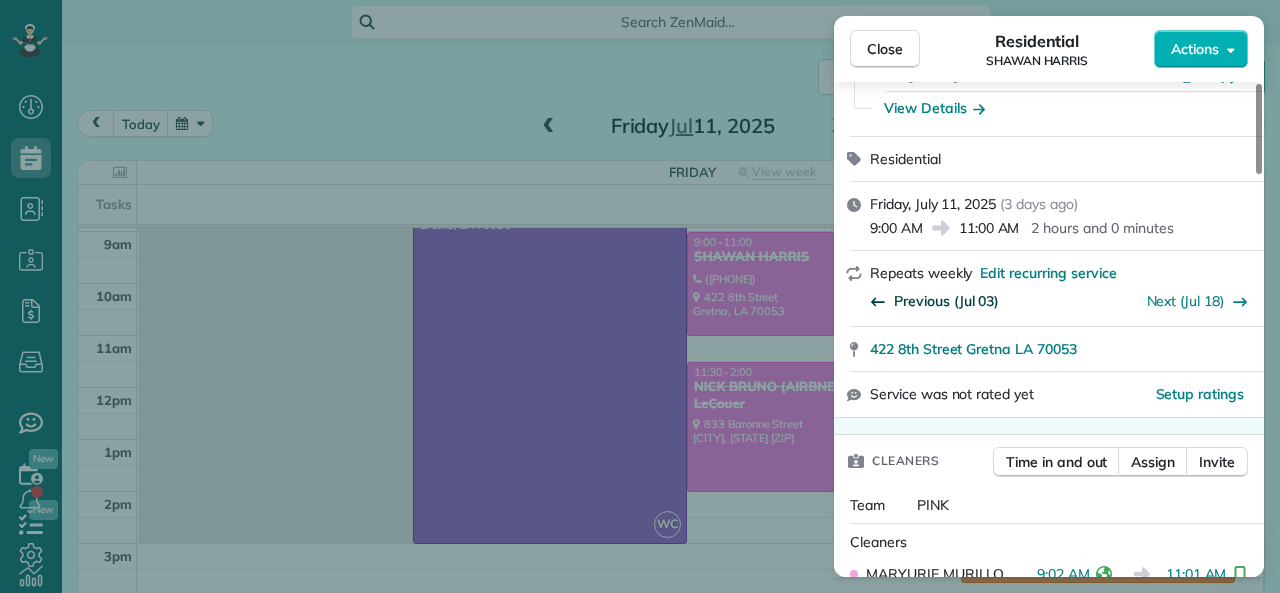 scroll, scrollTop: 200, scrollLeft: 0, axis: vertical 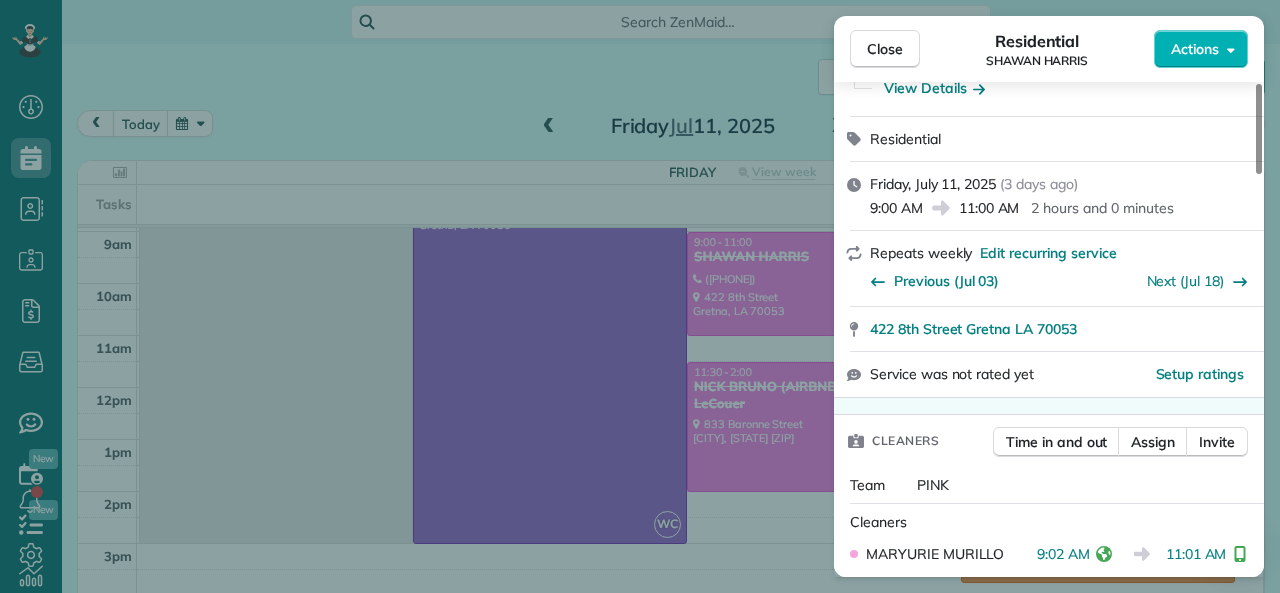 drag, startPoint x: 871, startPoint y: 208, endPoint x: 920, endPoint y: 204, distance: 49.162994 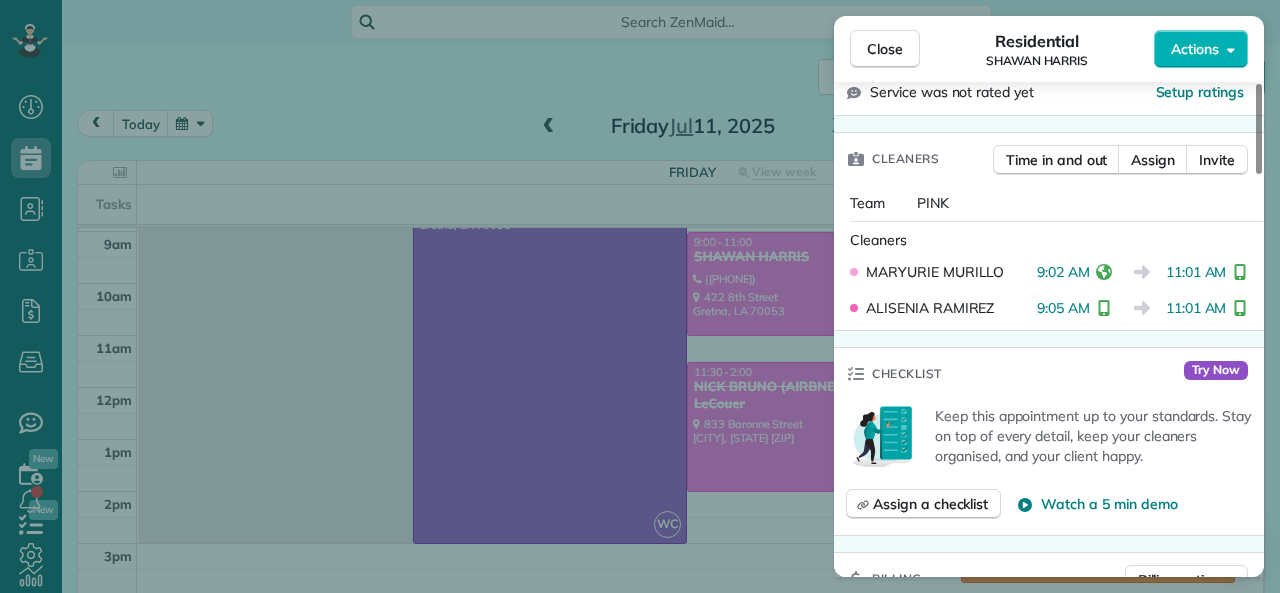 scroll, scrollTop: 500, scrollLeft: 0, axis: vertical 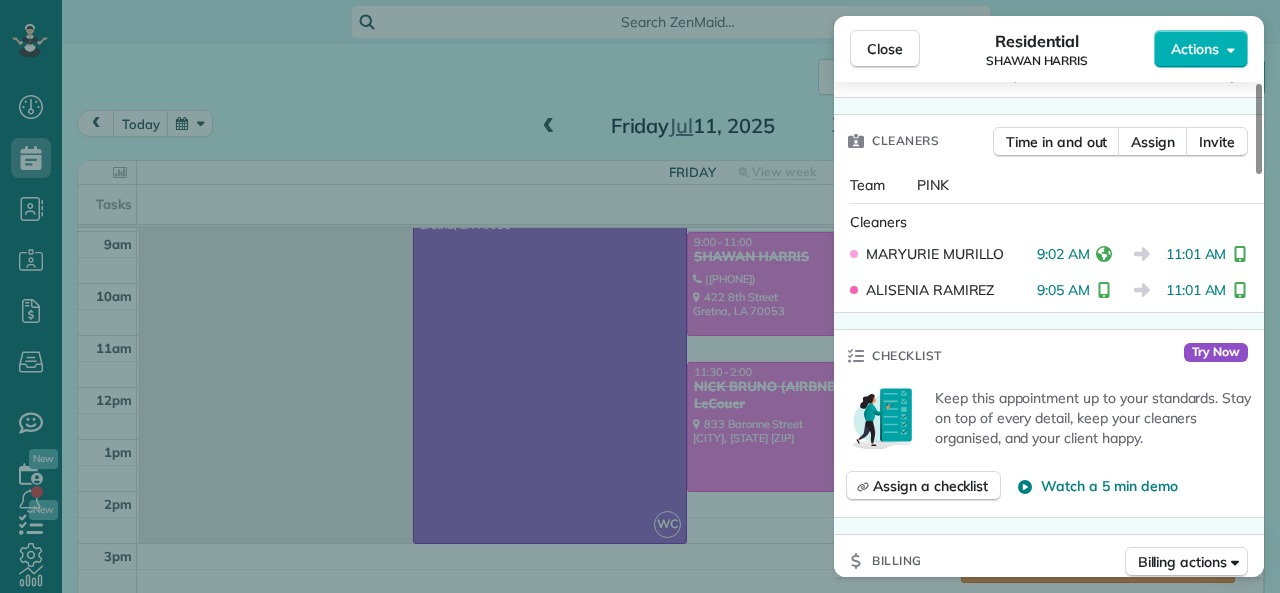 drag, startPoint x: 1038, startPoint y: 257, endPoint x: 1086, endPoint y: 255, distance: 48.04165 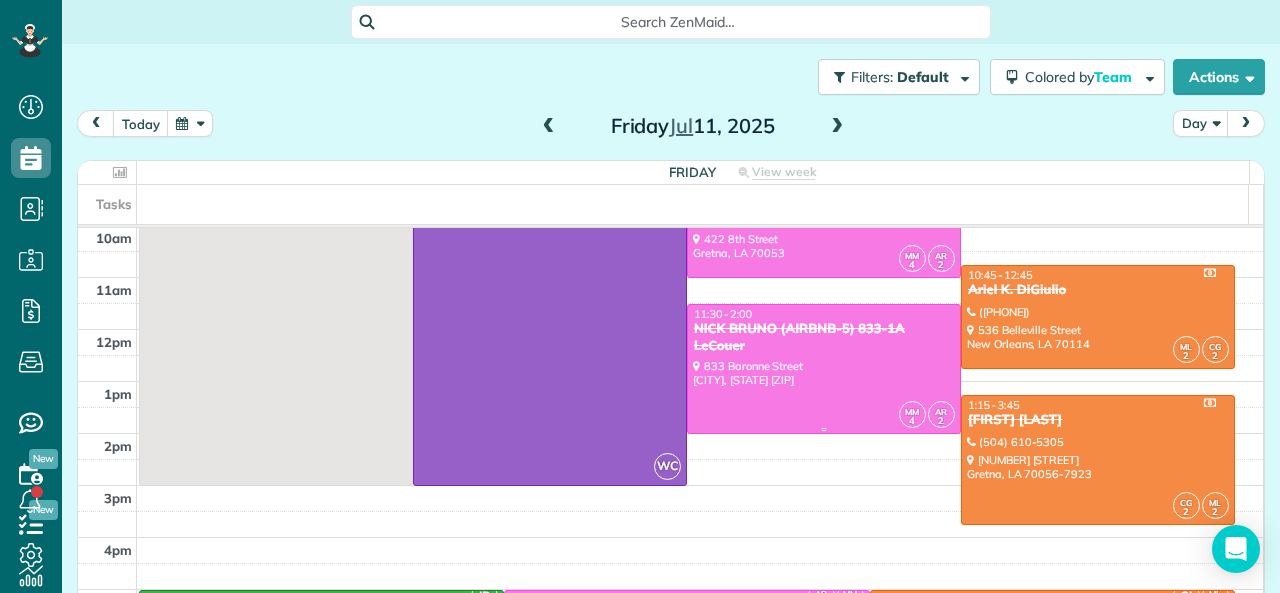 scroll, scrollTop: 112, scrollLeft: 0, axis: vertical 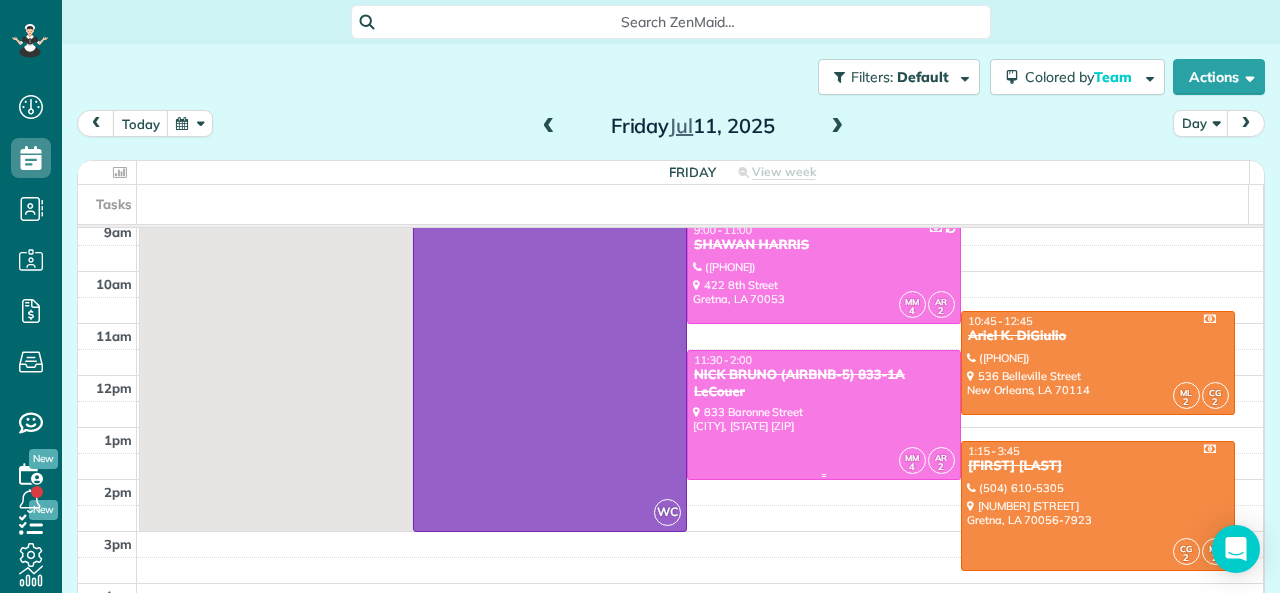 click on "NICK BRUNO (AIRBNB-5) 833-1A LeCouer" at bounding box center [824, 384] 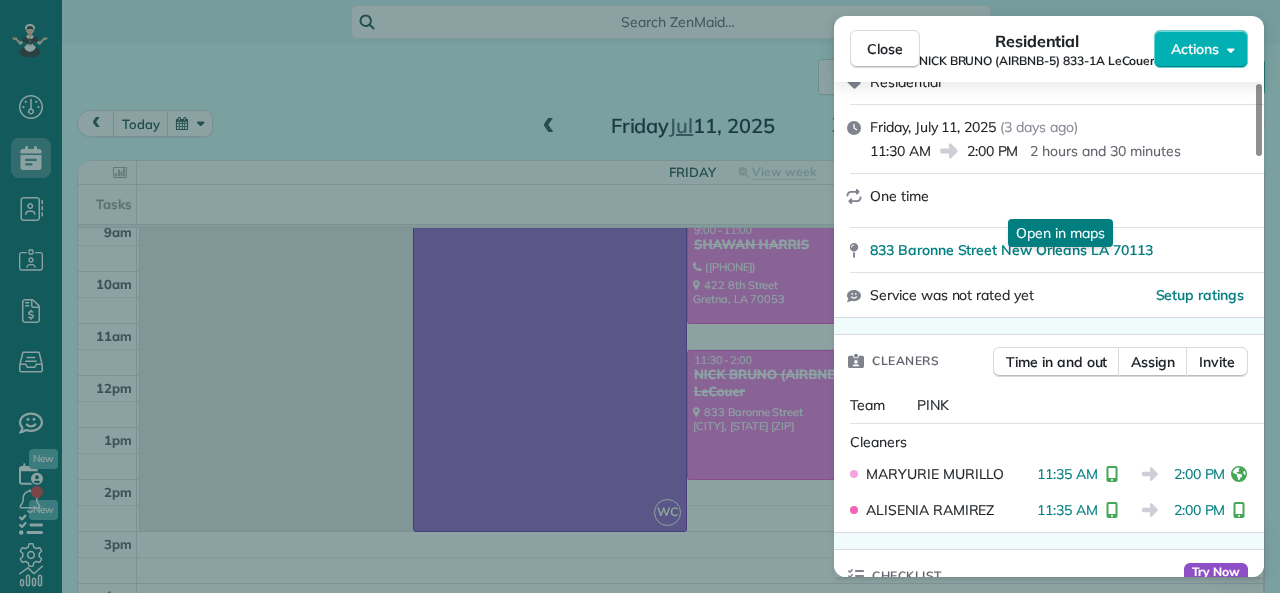 scroll, scrollTop: 400, scrollLeft: 0, axis: vertical 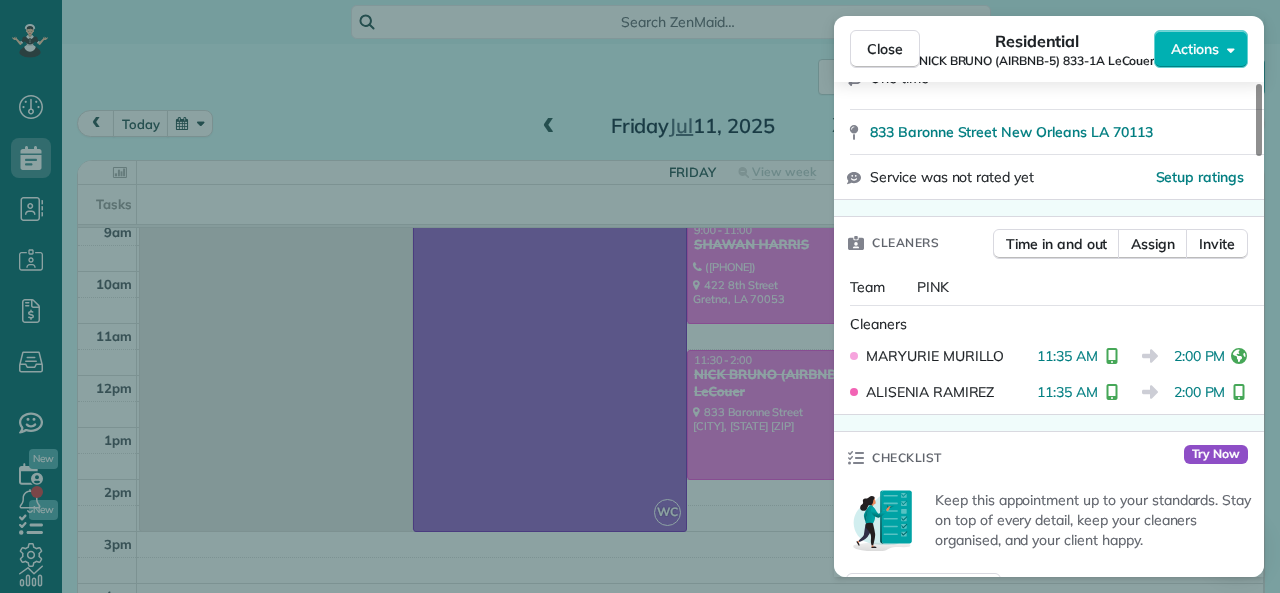 drag, startPoint x: 1177, startPoint y: 355, endPoint x: 1225, endPoint y: 356, distance: 48.010414 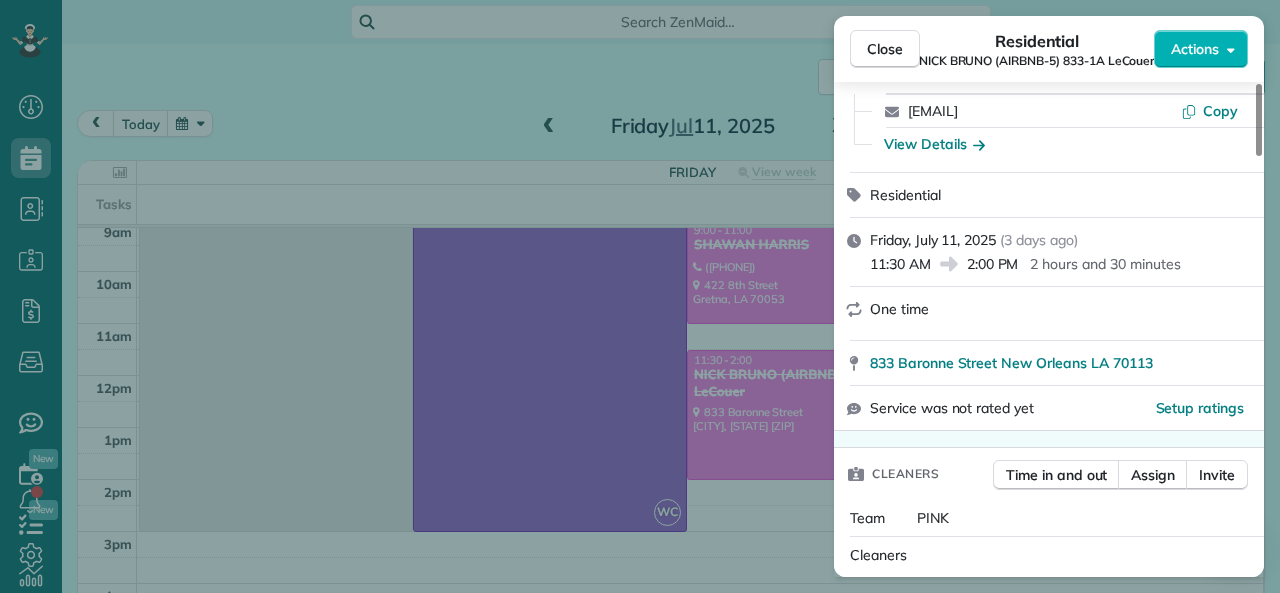 scroll, scrollTop: 100, scrollLeft: 0, axis: vertical 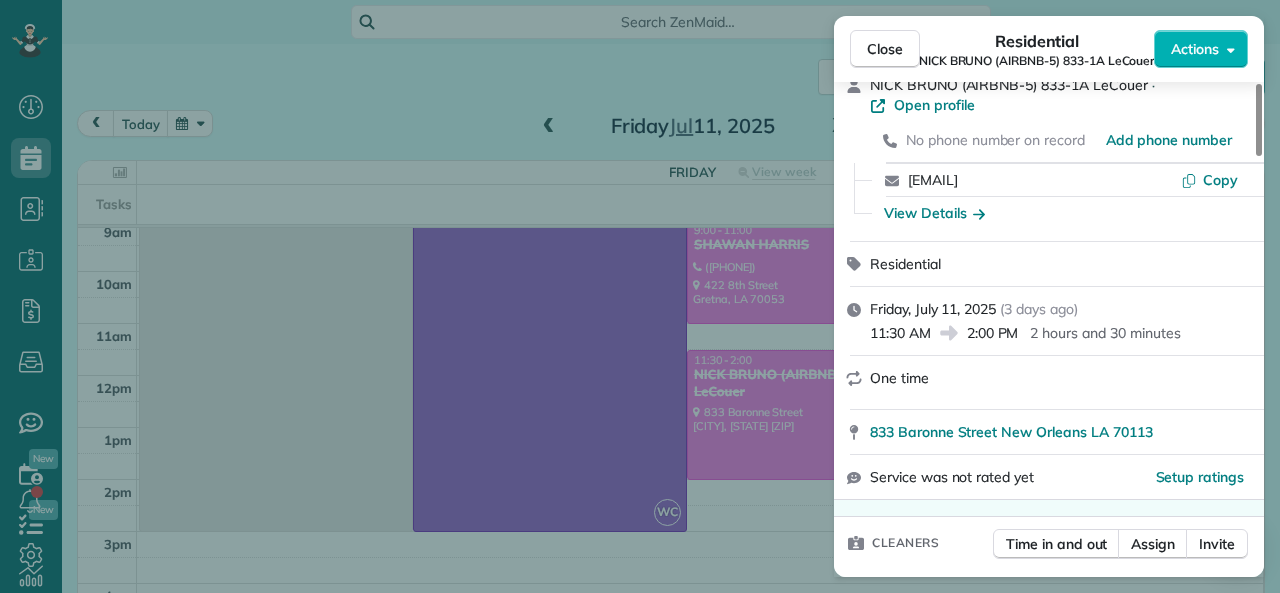 drag, startPoint x: 890, startPoint y: 47, endPoint x: 951, endPoint y: 198, distance: 162.85576 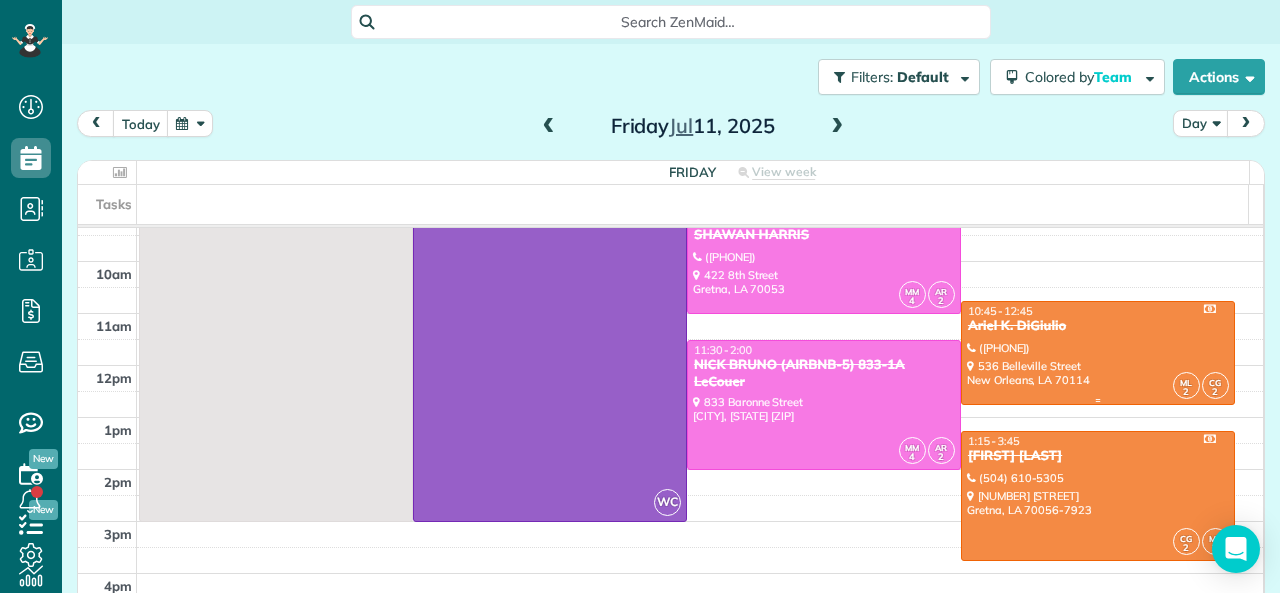 scroll, scrollTop: 100, scrollLeft: 0, axis: vertical 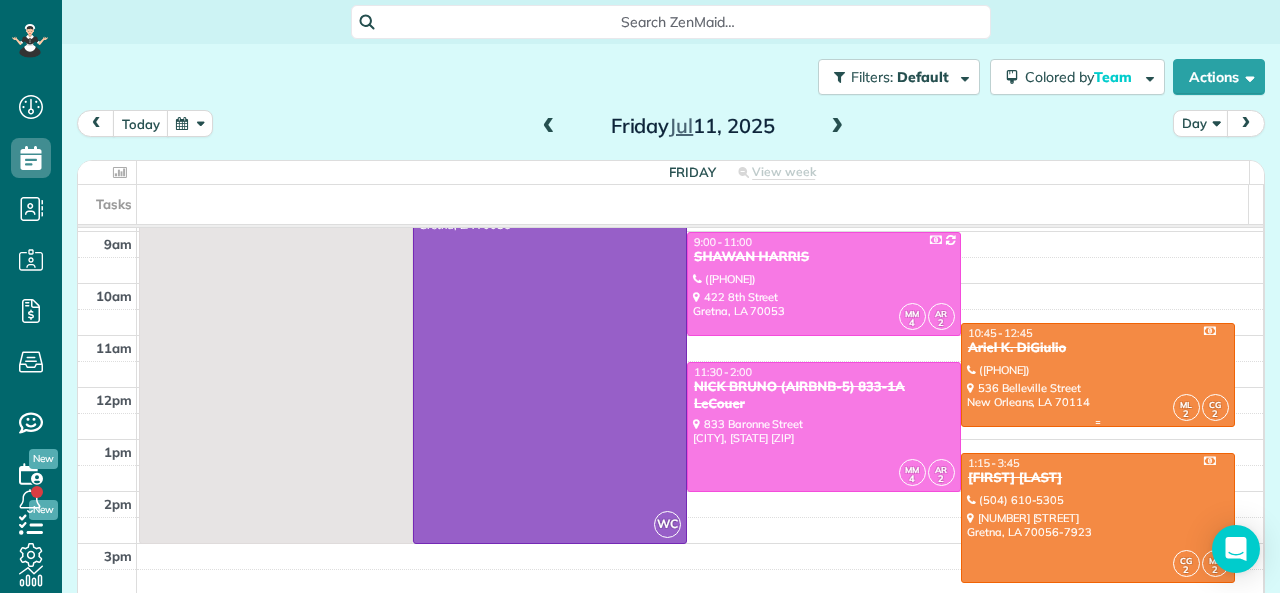 click at bounding box center [1098, 375] 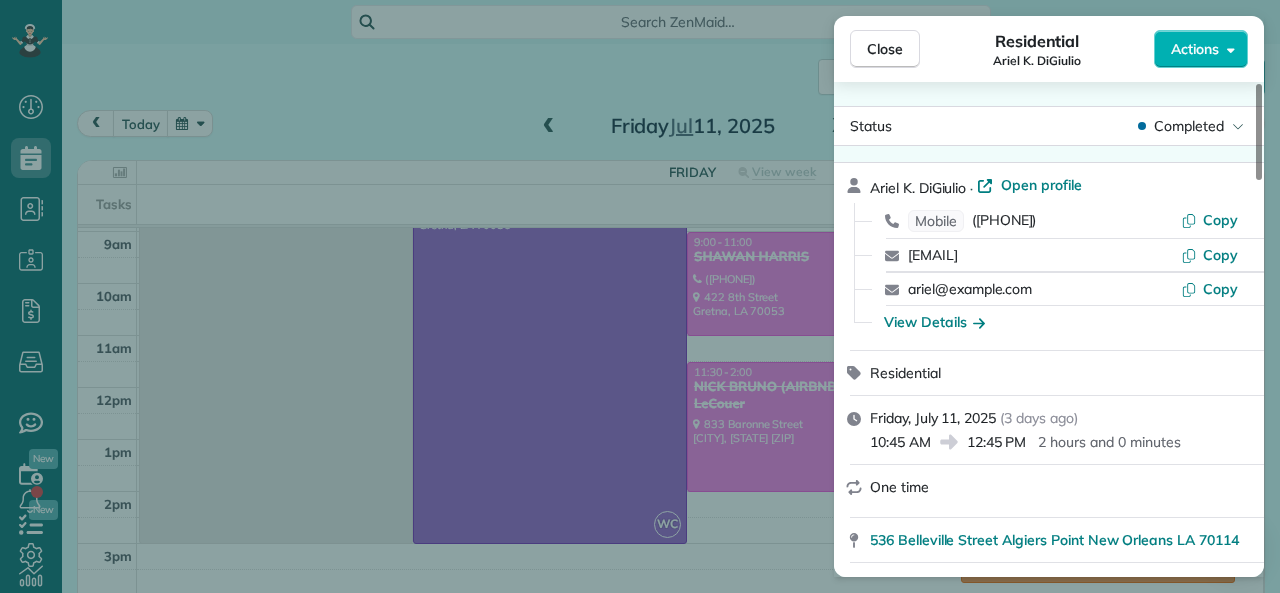 drag, startPoint x: 872, startPoint y: 446, endPoint x: 928, endPoint y: 442, distance: 56.142673 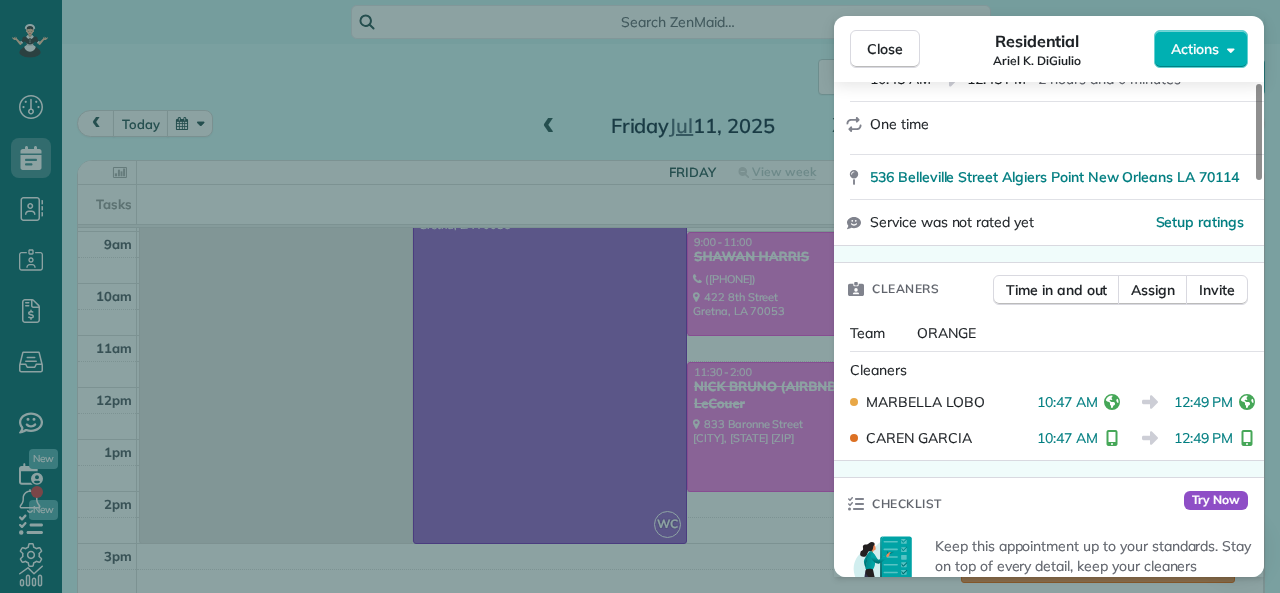 scroll, scrollTop: 400, scrollLeft: 0, axis: vertical 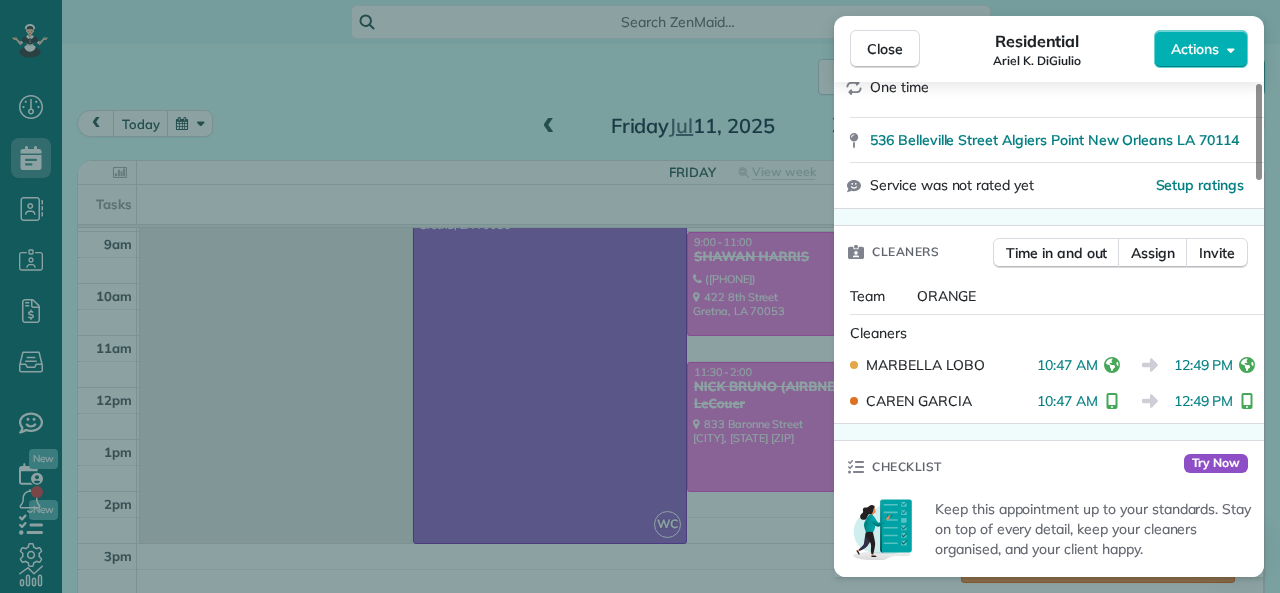 drag, startPoint x: 1038, startPoint y: 365, endPoint x: 1096, endPoint y: 367, distance: 58.034473 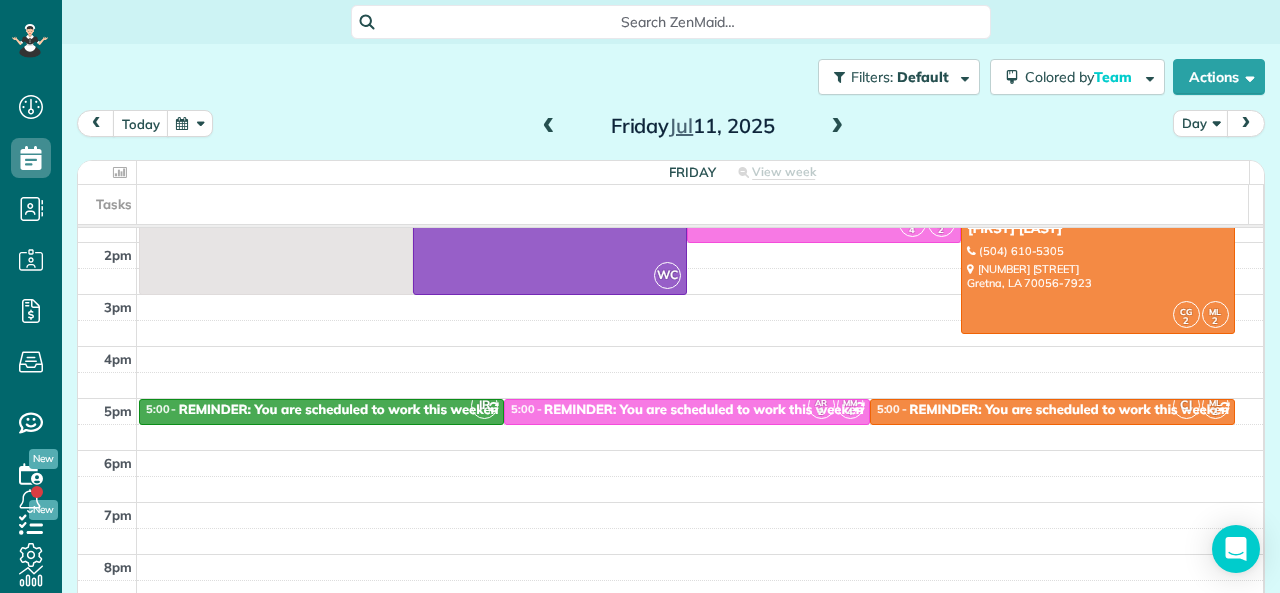 scroll, scrollTop: 300, scrollLeft: 0, axis: vertical 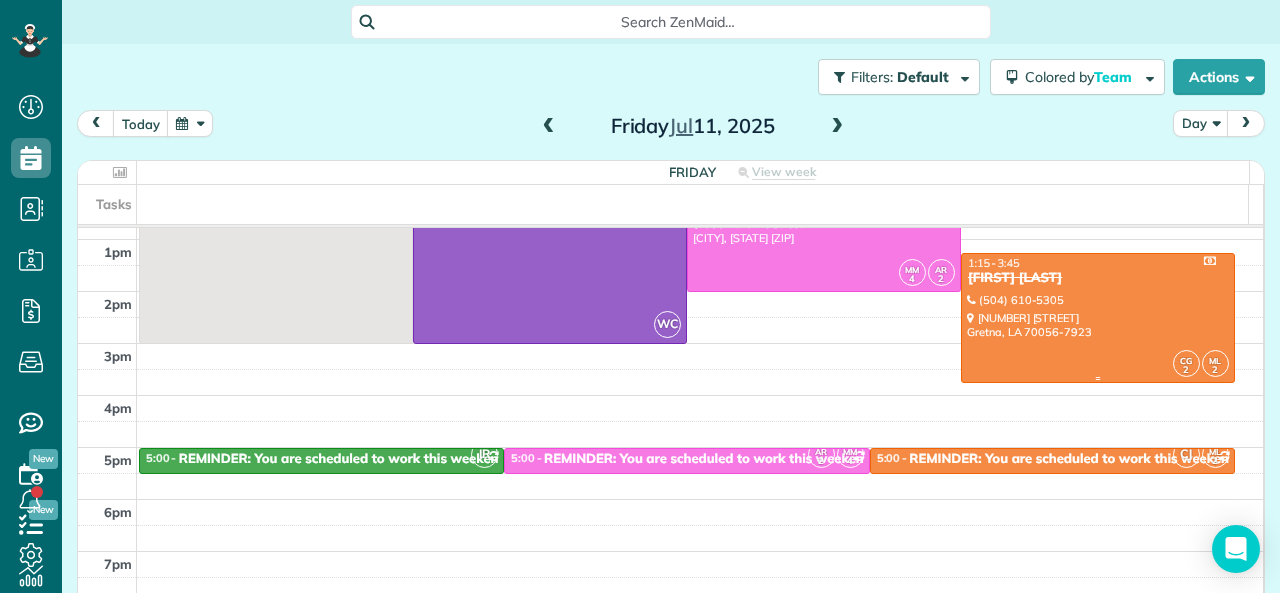 click at bounding box center (1098, 318) 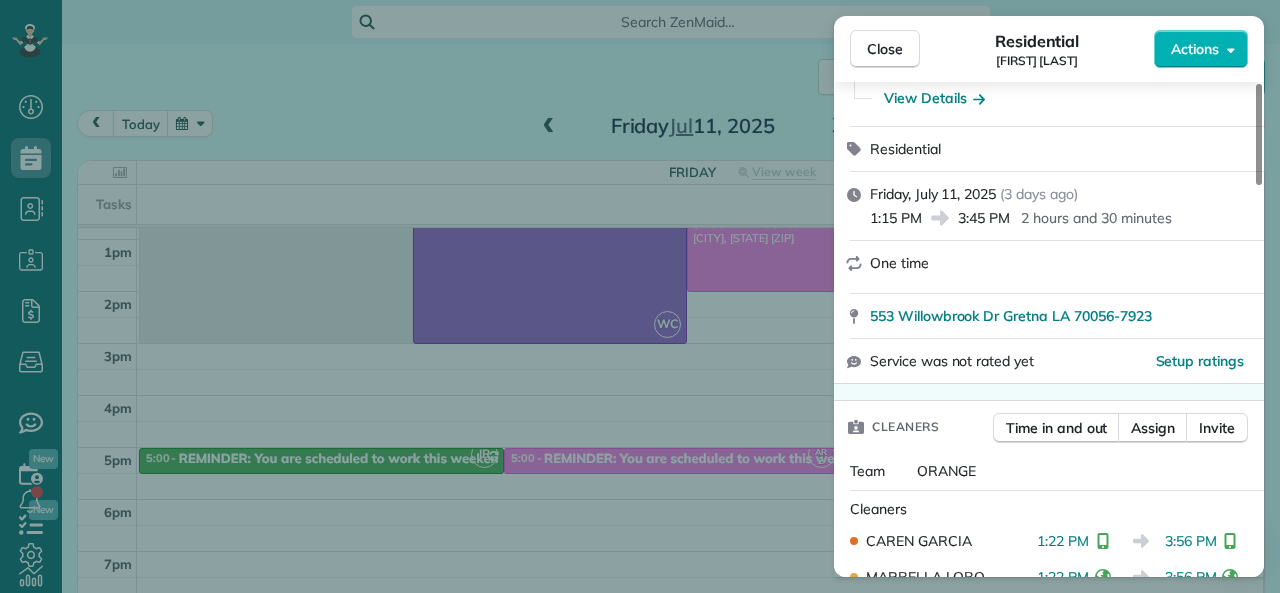 scroll, scrollTop: 200, scrollLeft: 0, axis: vertical 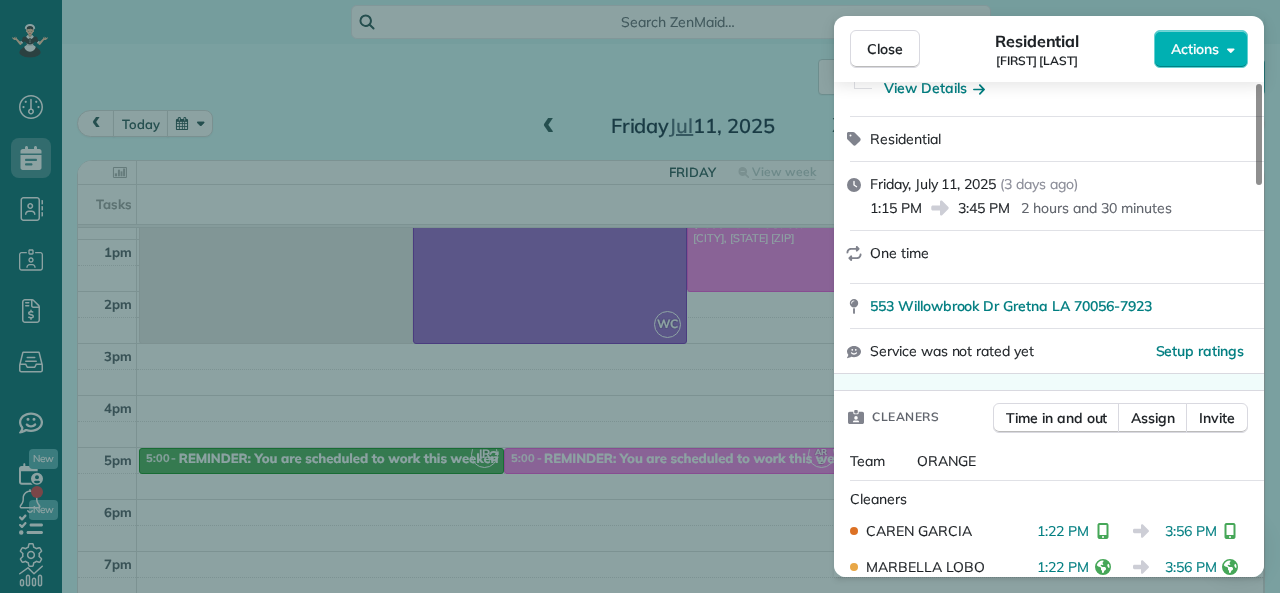 click on "3:45 PM" at bounding box center [984, 208] 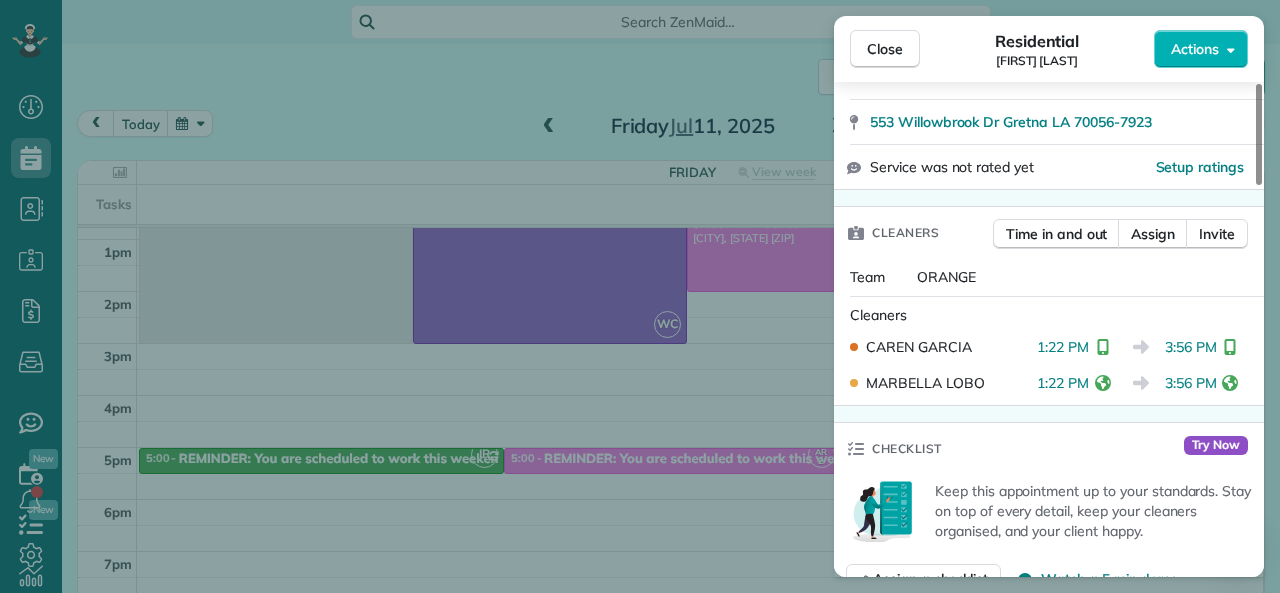 scroll, scrollTop: 400, scrollLeft: 0, axis: vertical 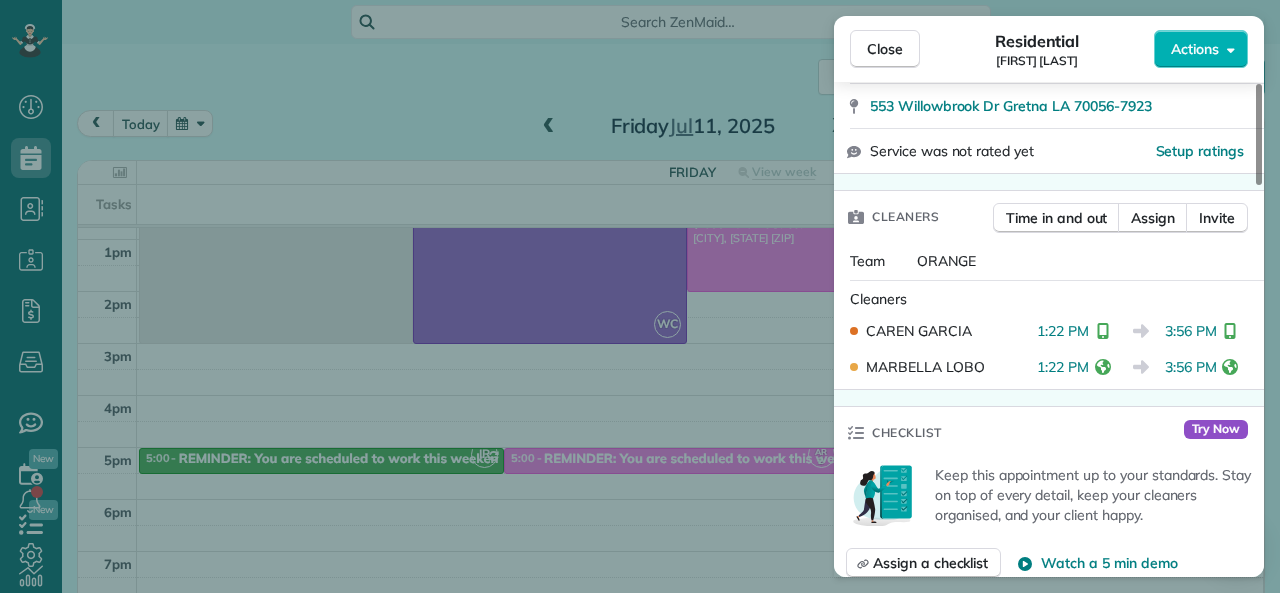 drag, startPoint x: 1167, startPoint y: 371, endPoint x: 1215, endPoint y: 368, distance: 48.09366 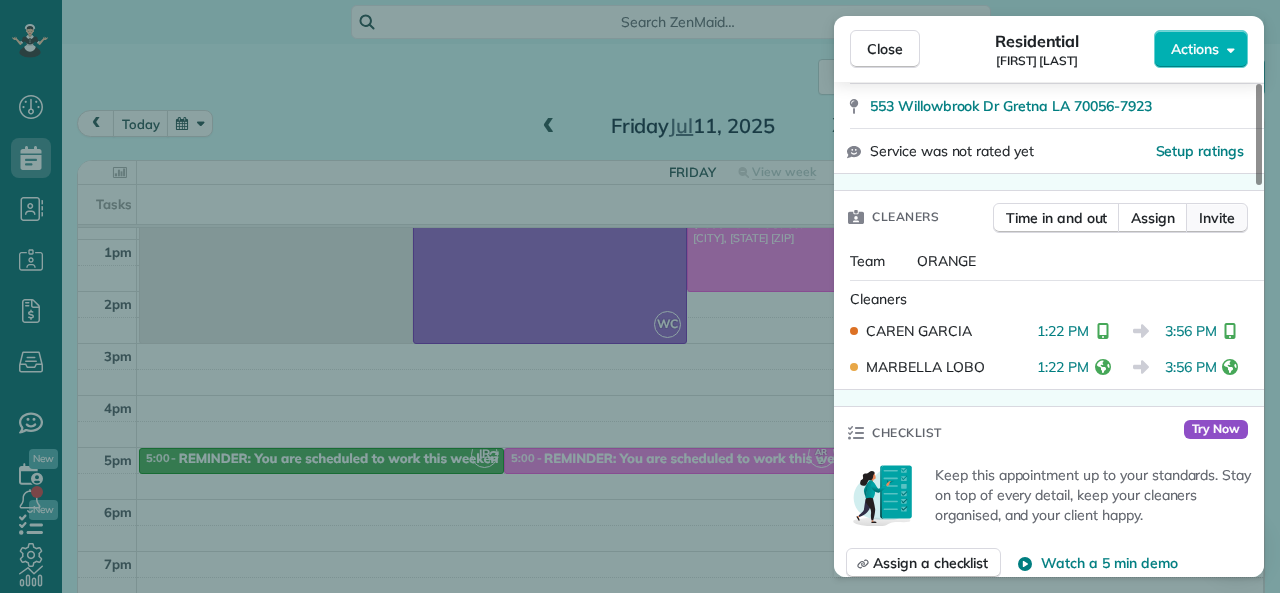 drag, startPoint x: 863, startPoint y: 50, endPoint x: 1217, endPoint y: 219, distance: 392.27158 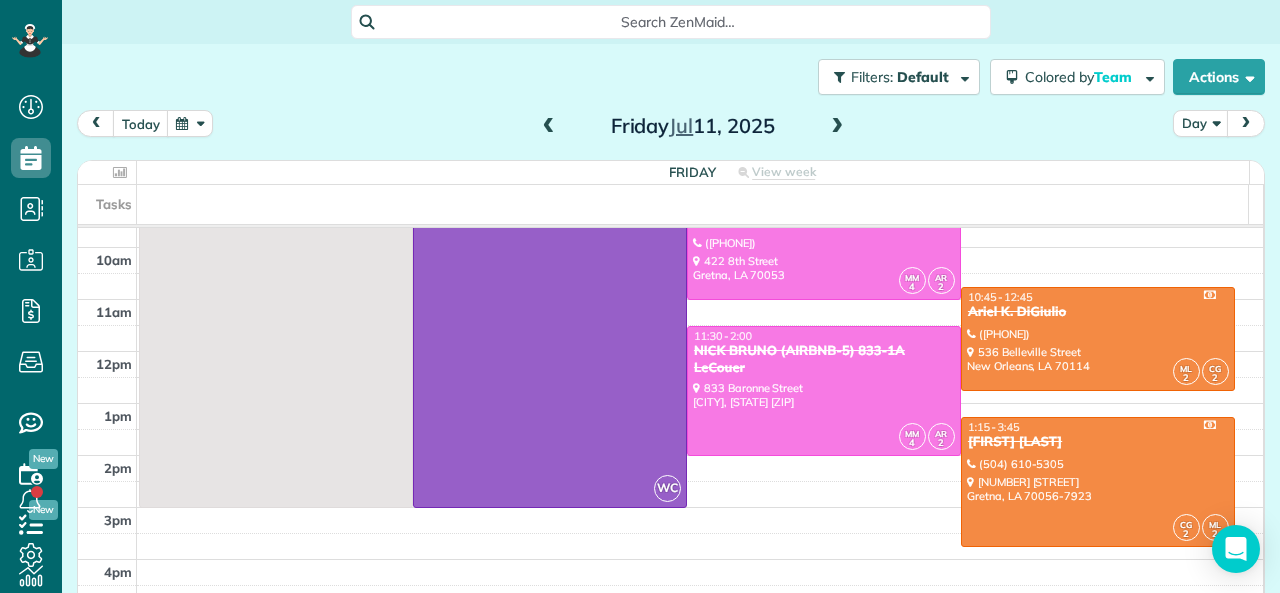 scroll, scrollTop: 0, scrollLeft: 0, axis: both 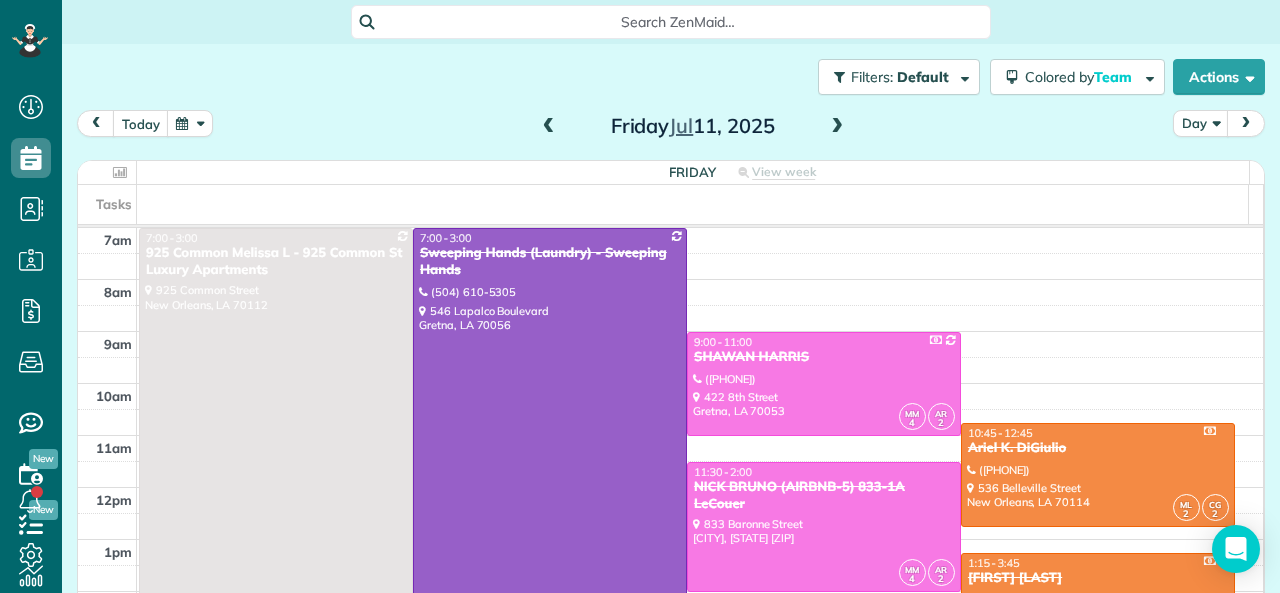 click at bounding box center [837, 127] 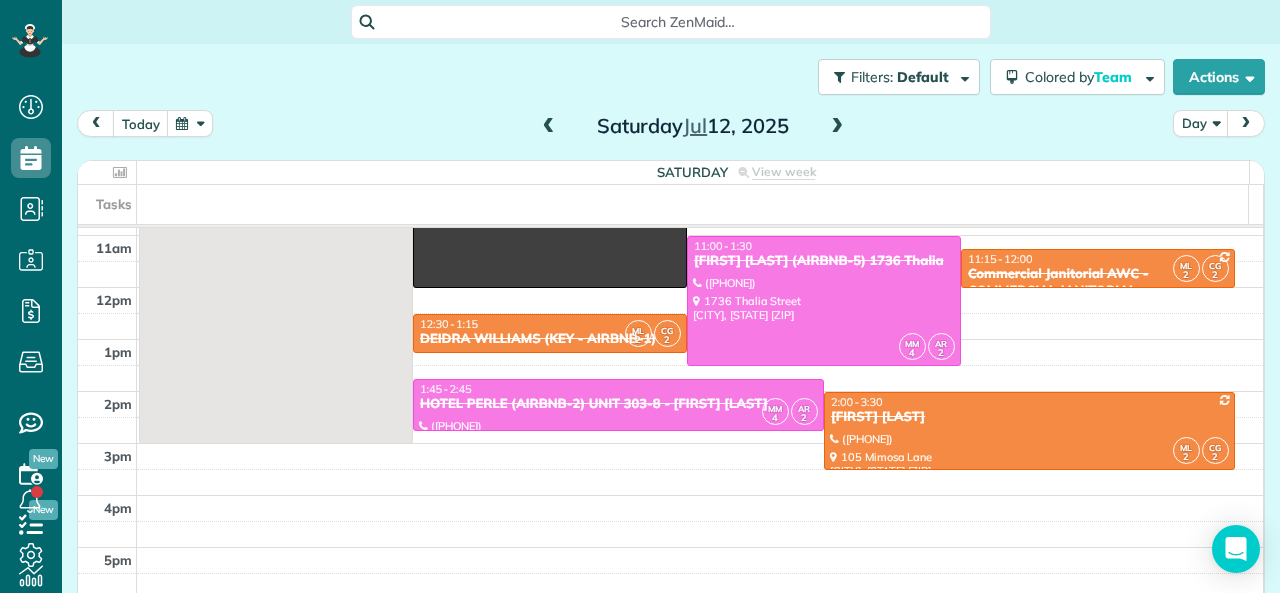 scroll, scrollTop: 100, scrollLeft: 0, axis: vertical 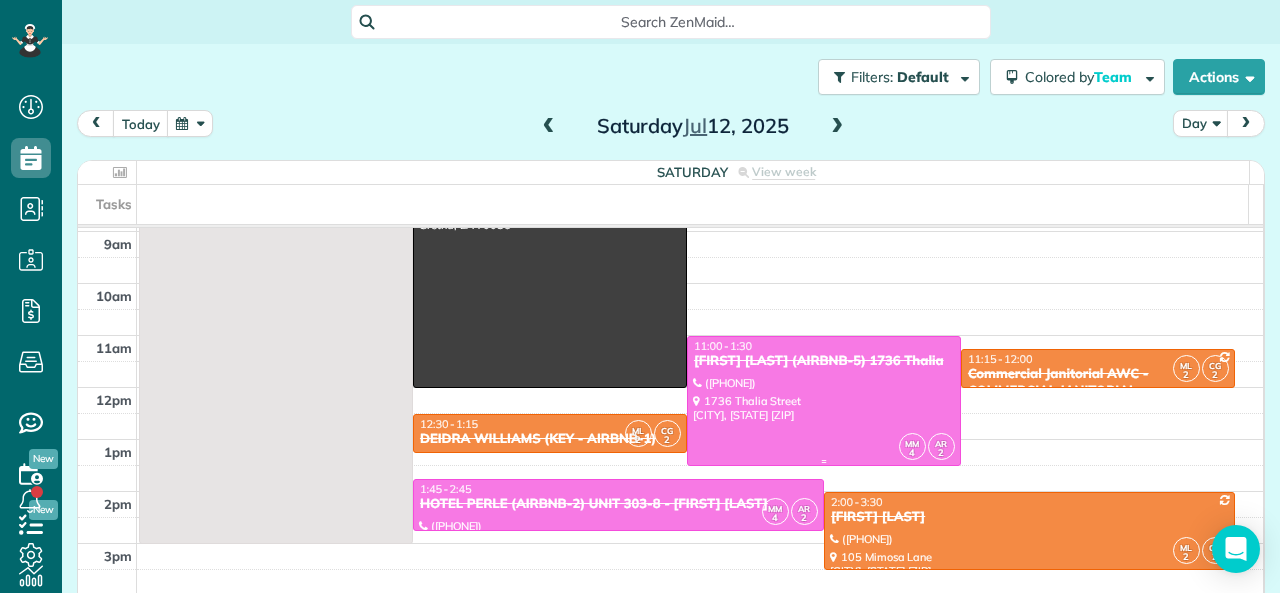 click at bounding box center (824, 401) 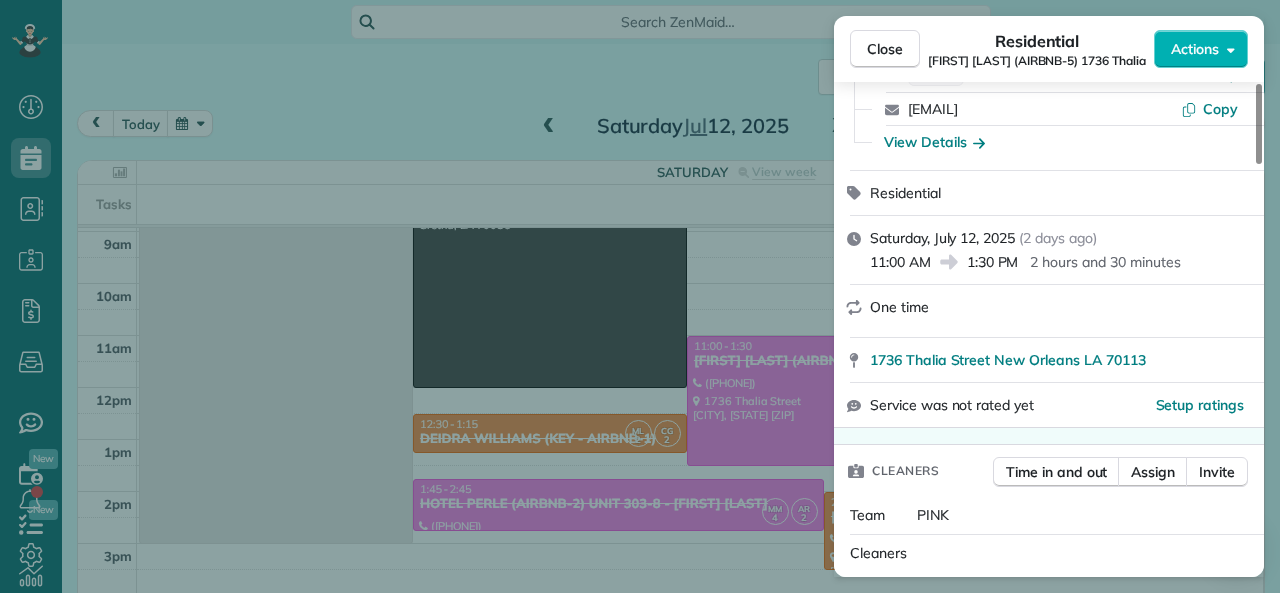 scroll, scrollTop: 200, scrollLeft: 0, axis: vertical 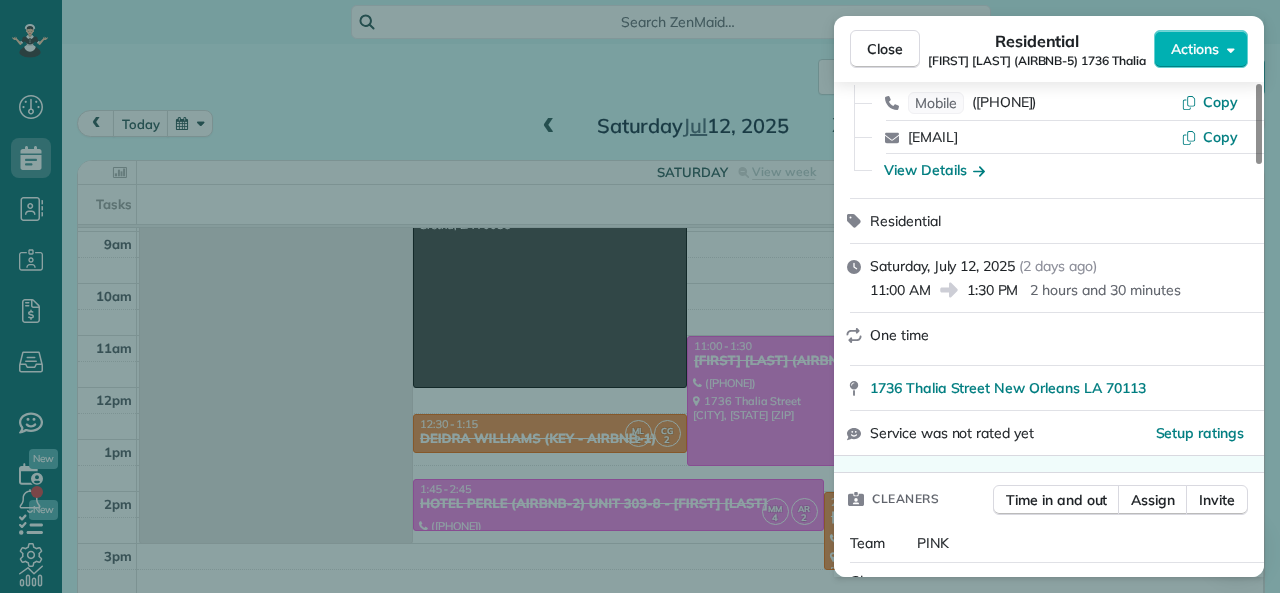 drag, startPoint x: 870, startPoint y: 294, endPoint x: 932, endPoint y: 294, distance: 62 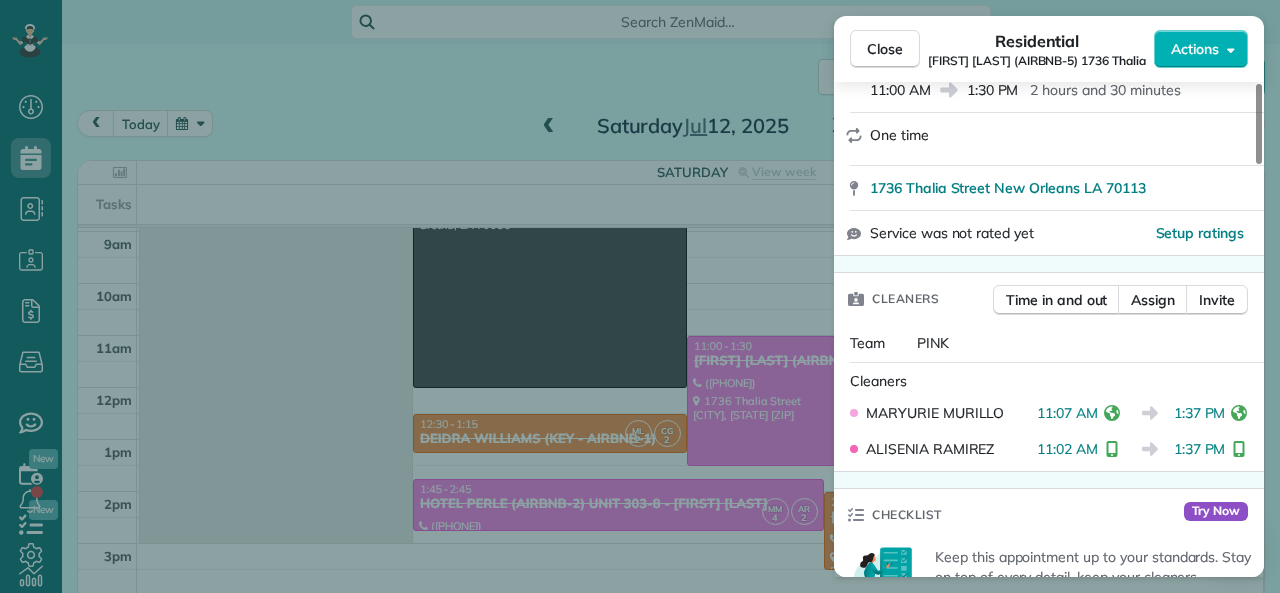 scroll, scrollTop: 300, scrollLeft: 0, axis: vertical 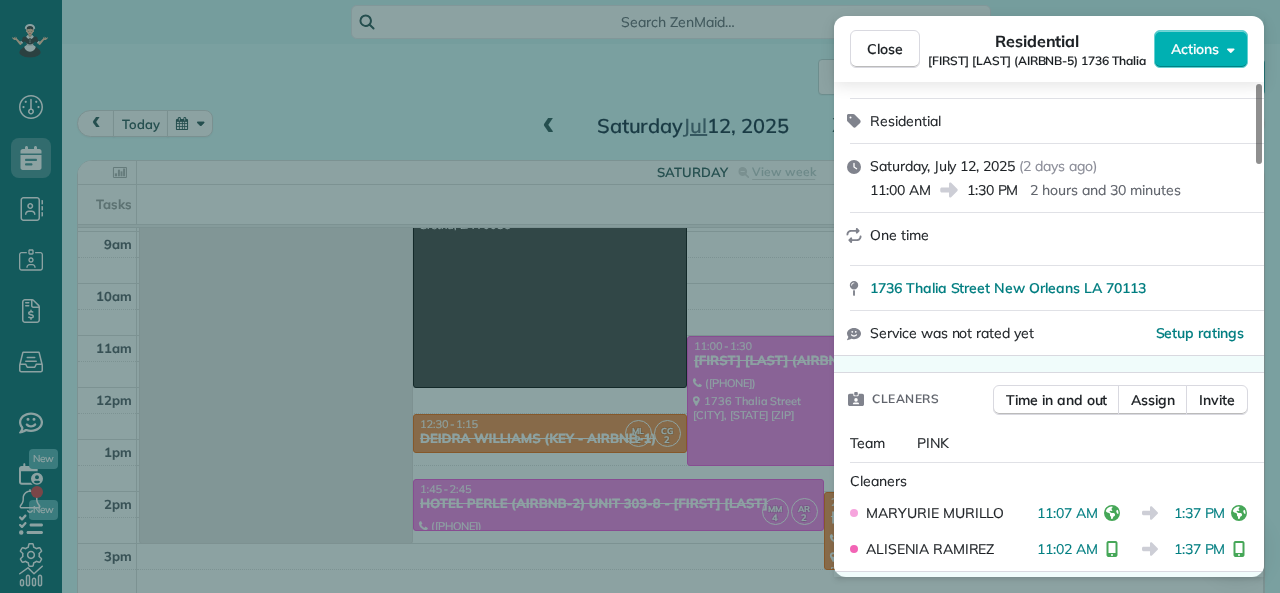 drag, startPoint x: 948, startPoint y: 205, endPoint x: 980, endPoint y: 248, distance: 53.600372 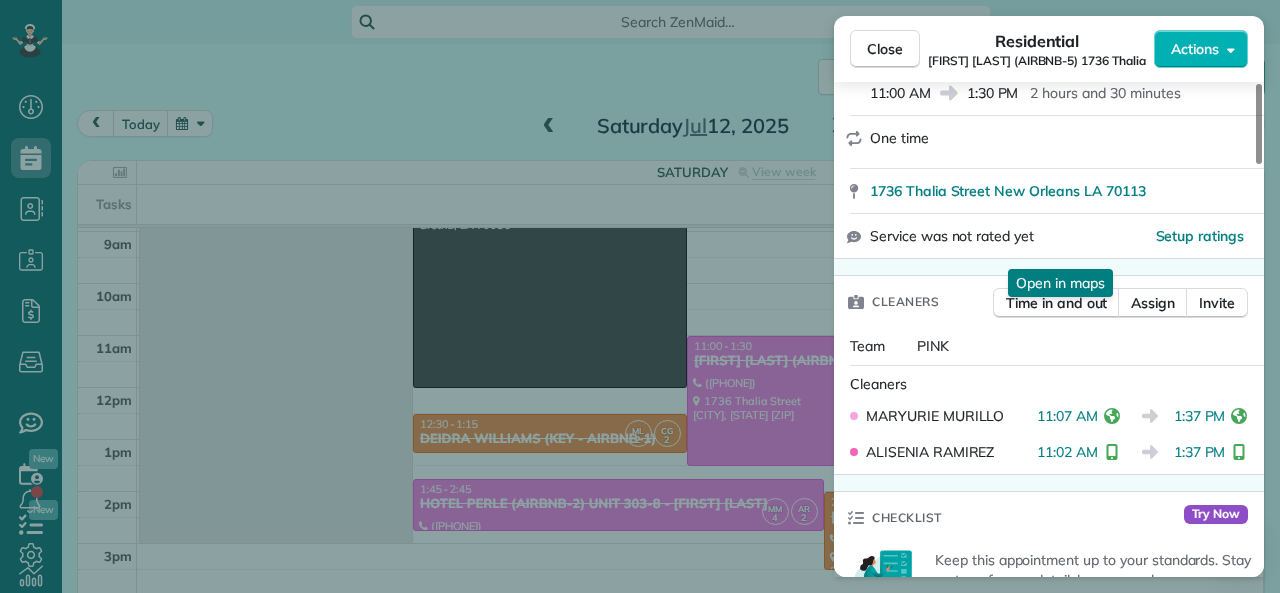 scroll, scrollTop: 500, scrollLeft: 0, axis: vertical 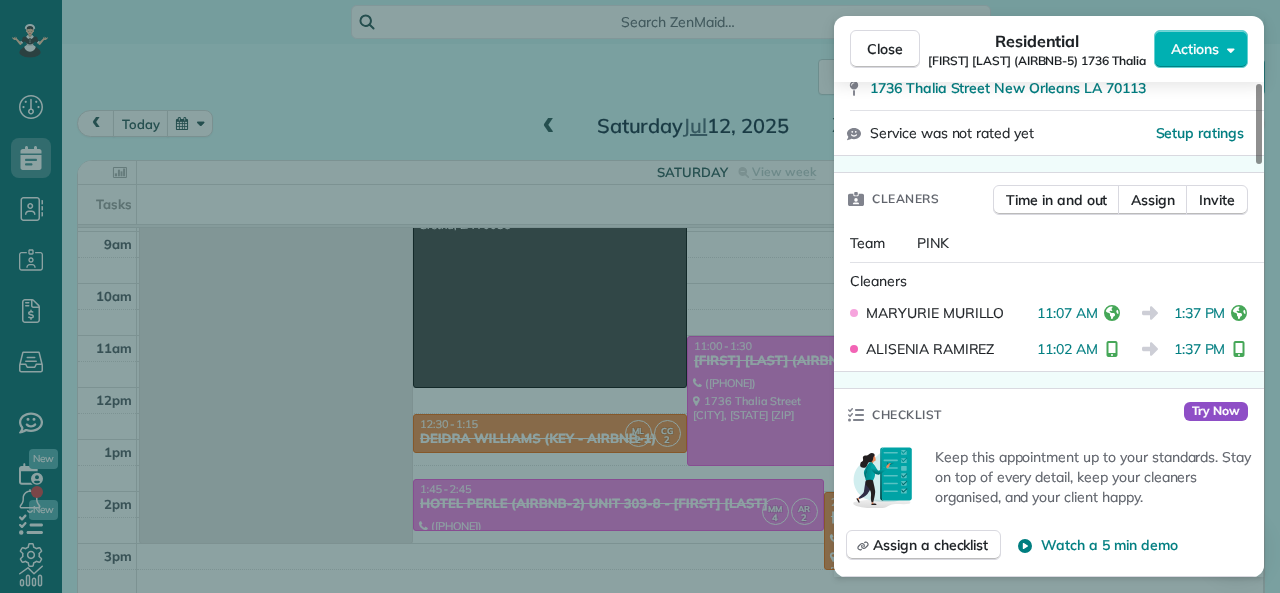 drag, startPoint x: 1037, startPoint y: 315, endPoint x: 1099, endPoint y: 315, distance: 62 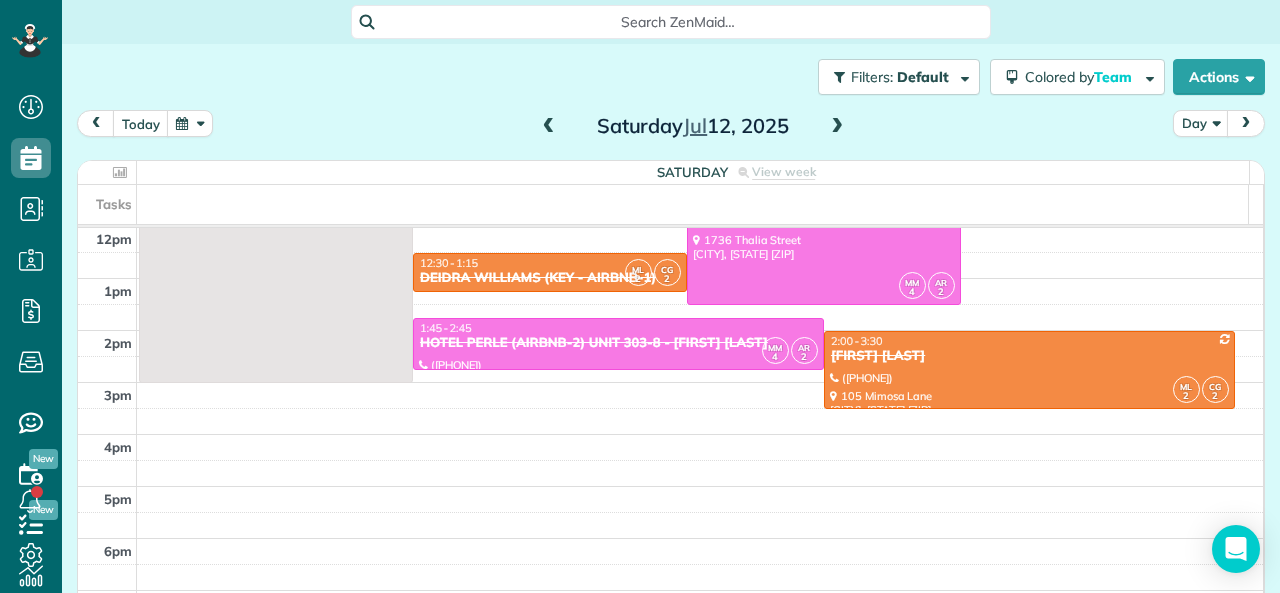 scroll, scrollTop: 300, scrollLeft: 0, axis: vertical 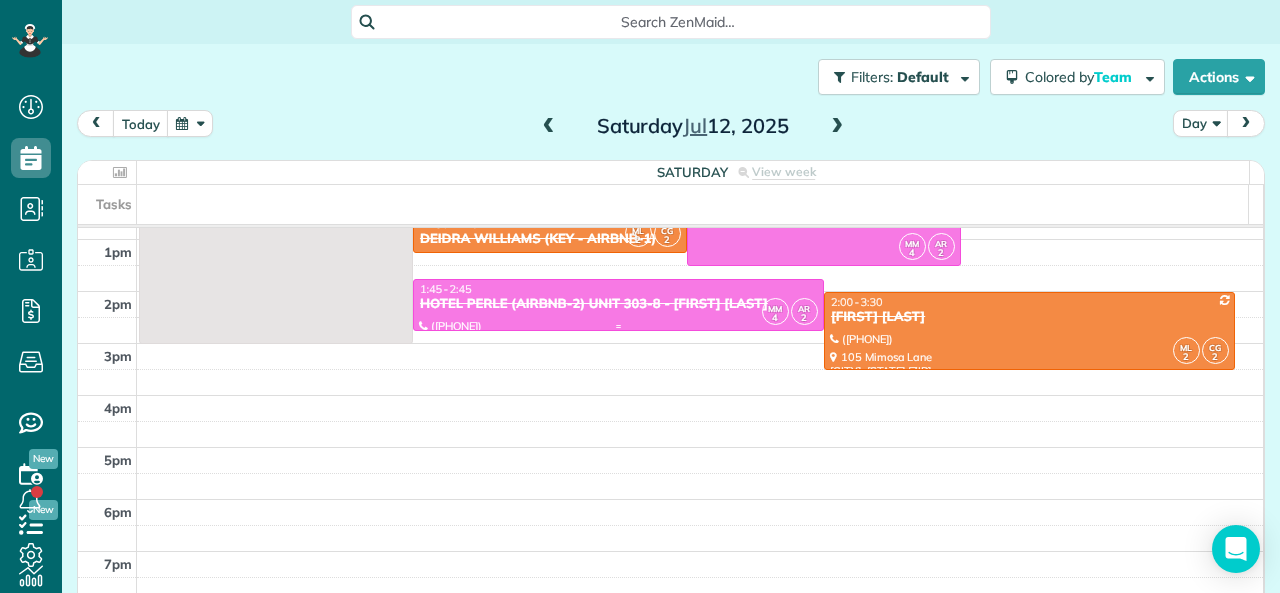 click on "HOTEL PERLE (AIRBNB-2) UNIT 303-8 - [FIRST] [LAST]" at bounding box center [618, 304] 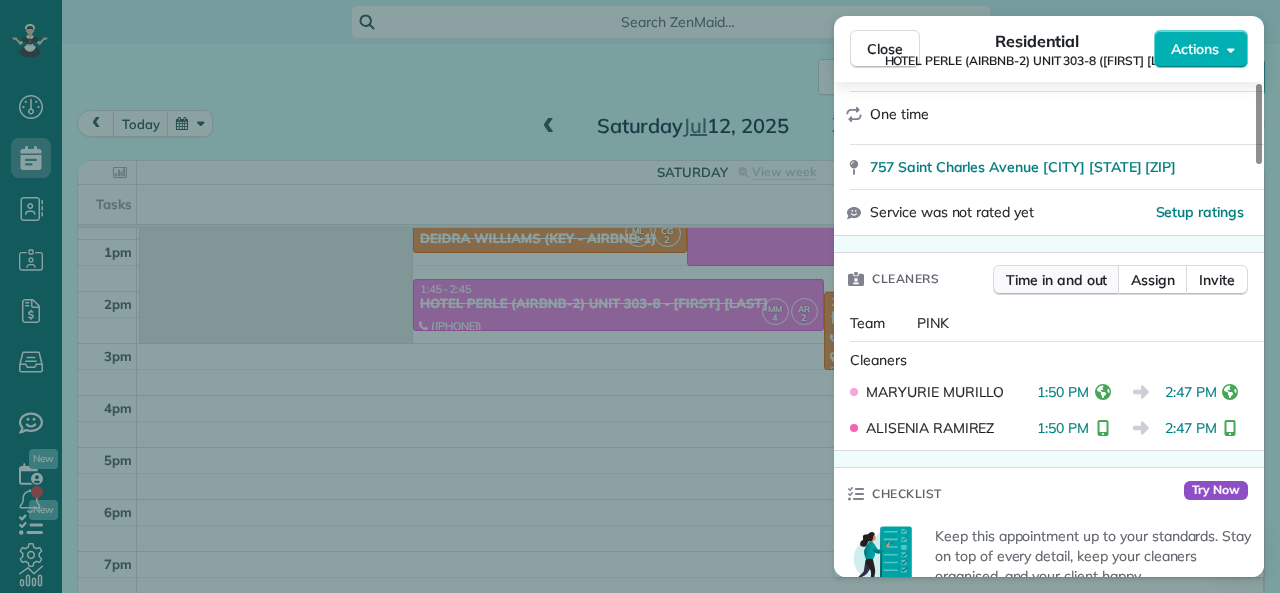 scroll, scrollTop: 300, scrollLeft: 0, axis: vertical 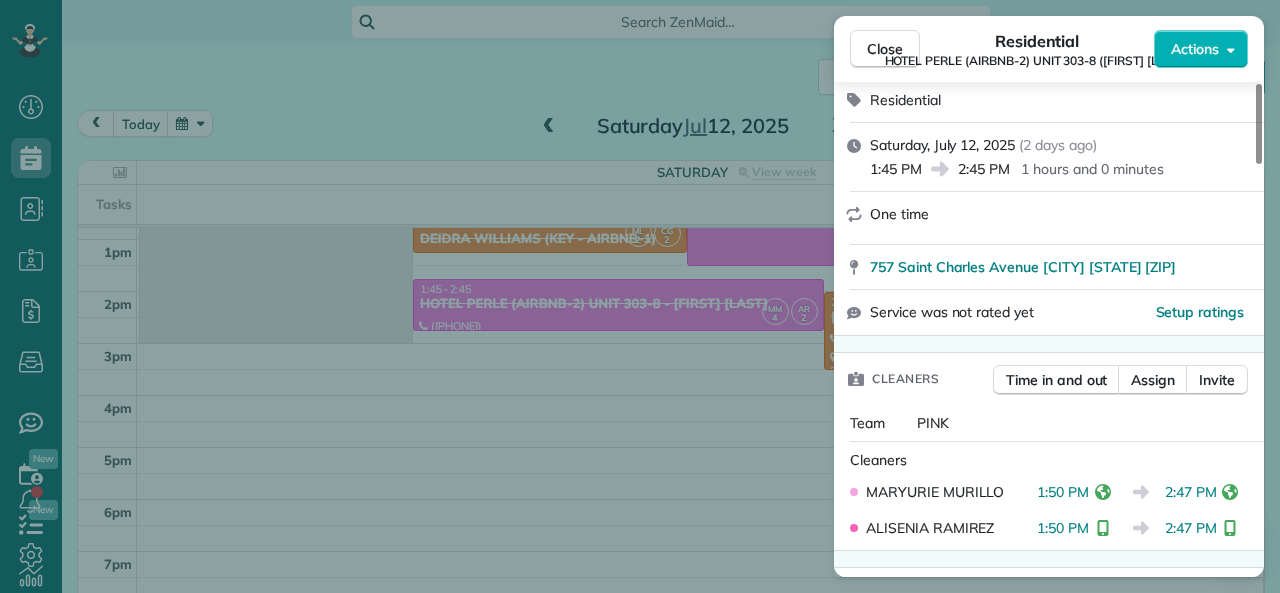 drag, startPoint x: 961, startPoint y: 169, endPoint x: 1008, endPoint y: 172, distance: 47.095646 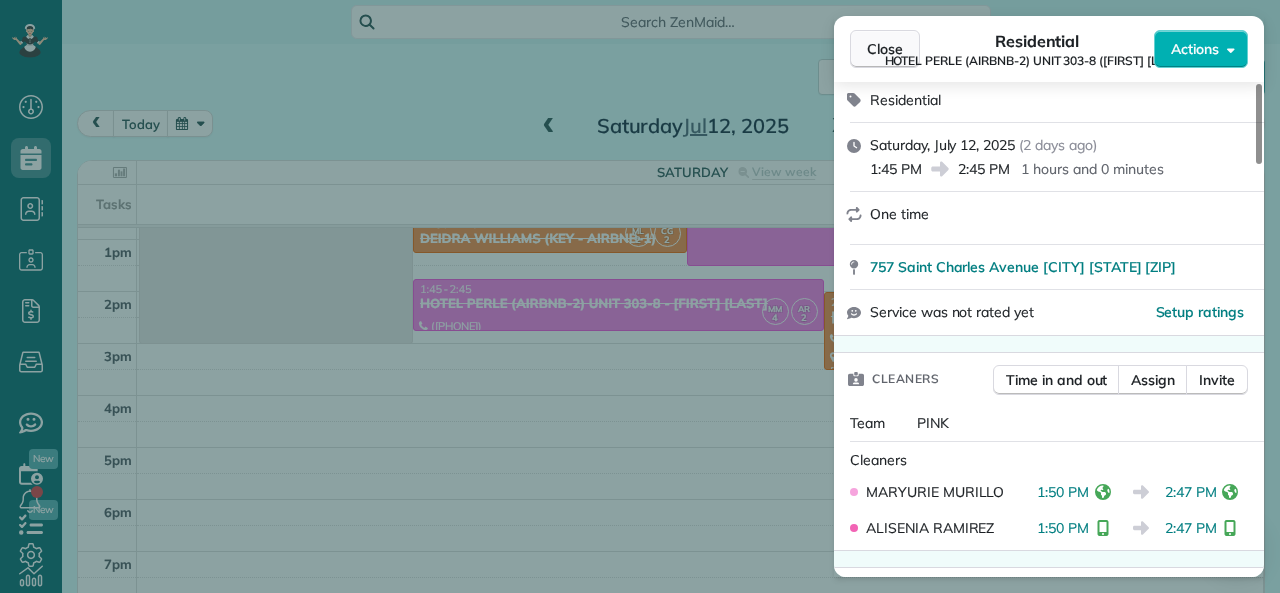 click on "Close" at bounding box center [885, 49] 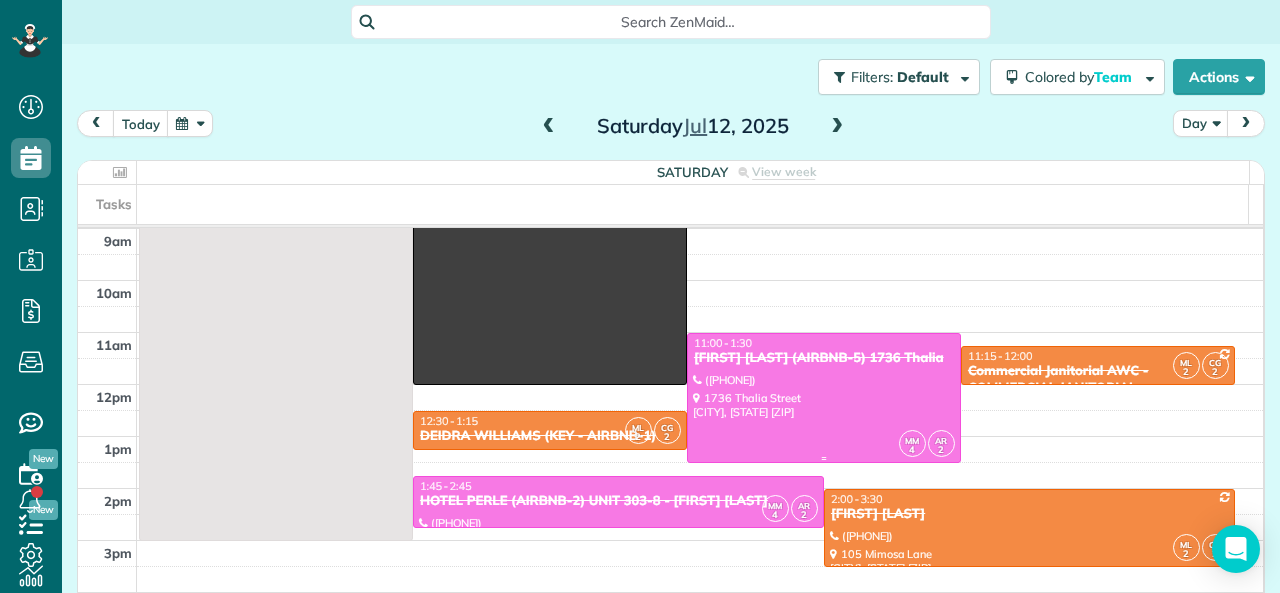 scroll, scrollTop: 100, scrollLeft: 0, axis: vertical 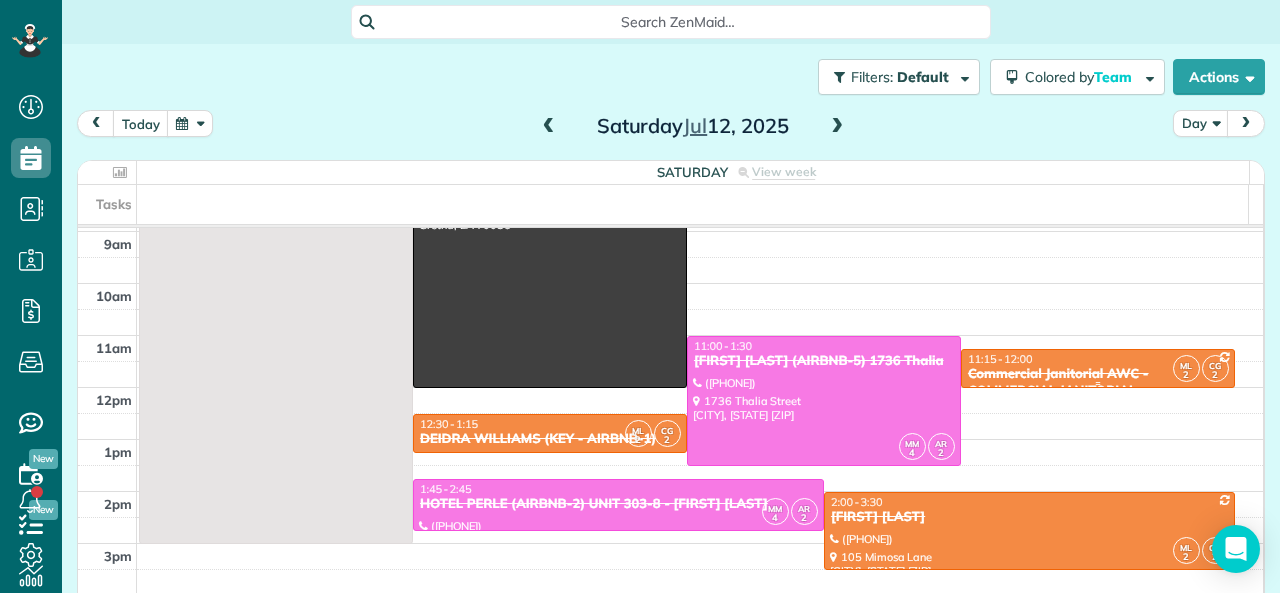 click on "11:15 - 12:00" at bounding box center [1098, 359] 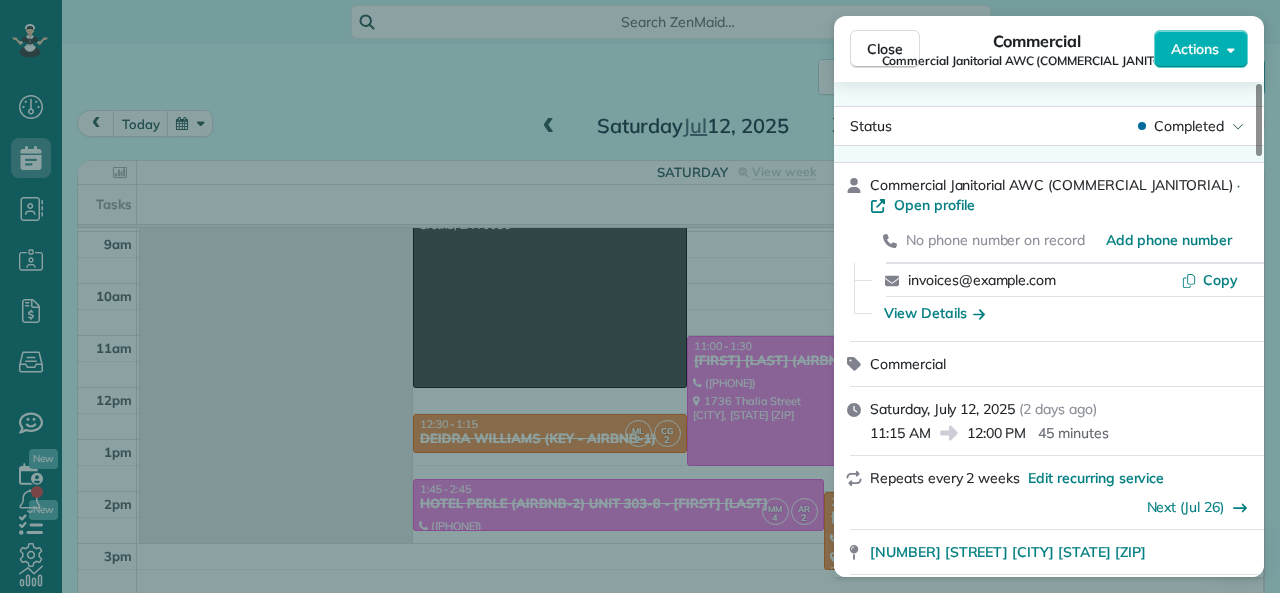 drag, startPoint x: 871, startPoint y: 437, endPoint x: 927, endPoint y: 437, distance: 56 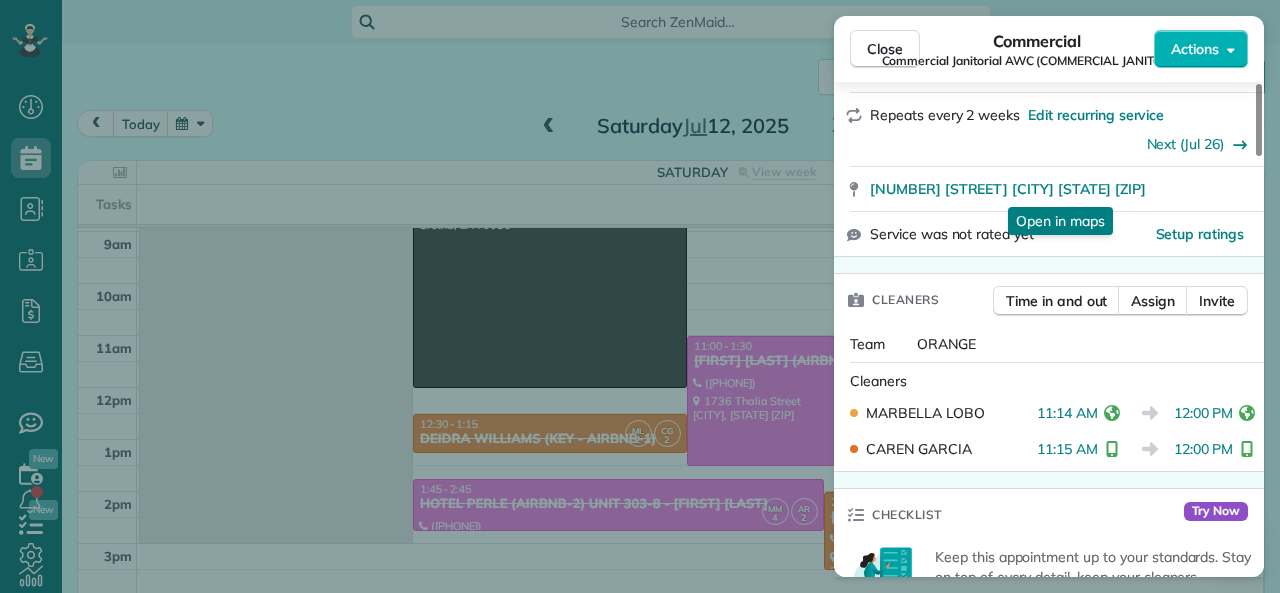 scroll, scrollTop: 400, scrollLeft: 0, axis: vertical 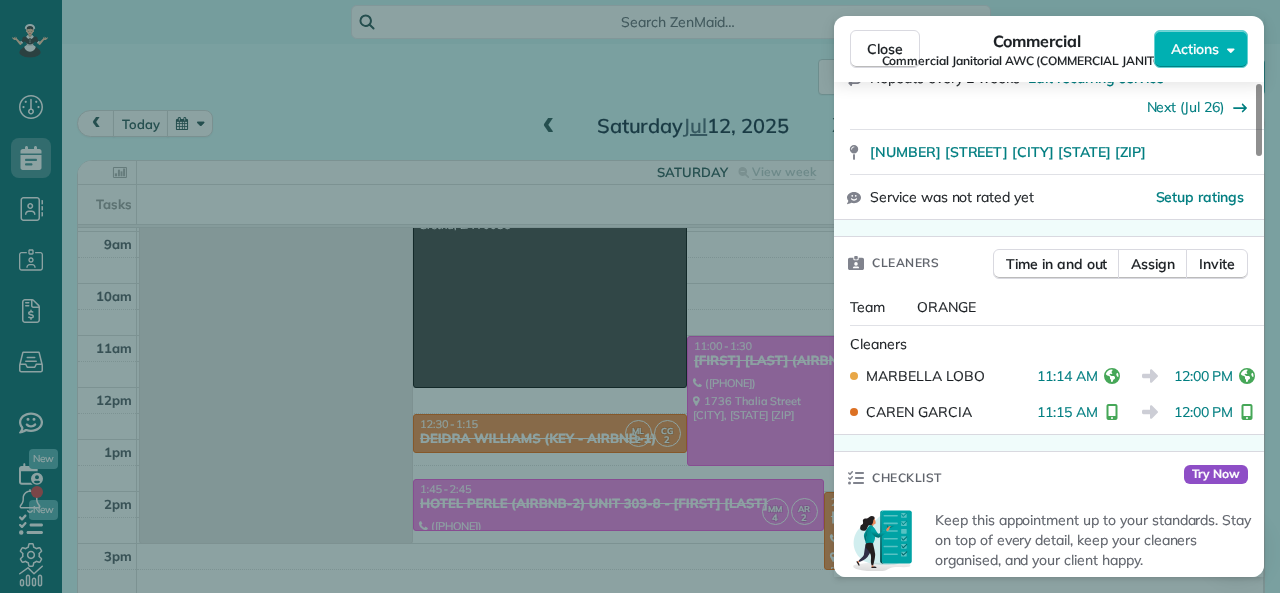 drag, startPoint x: 1038, startPoint y: 378, endPoint x: 1098, endPoint y: 377, distance: 60.00833 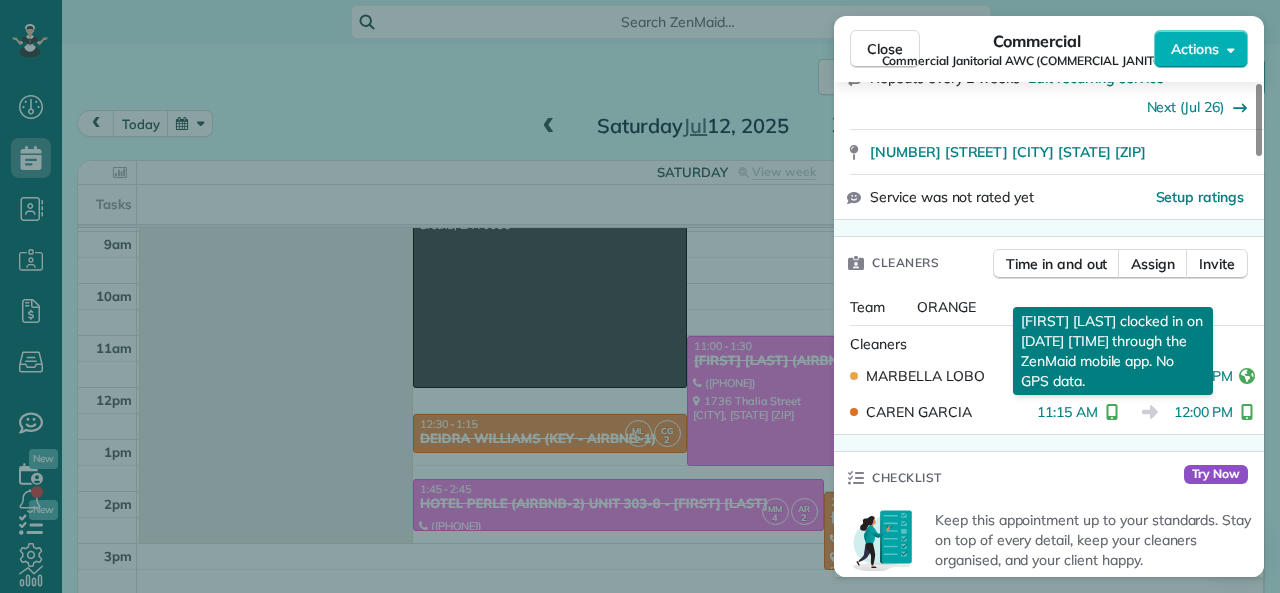 drag, startPoint x: 1039, startPoint y: 414, endPoint x: 1097, endPoint y: 413, distance: 58.00862 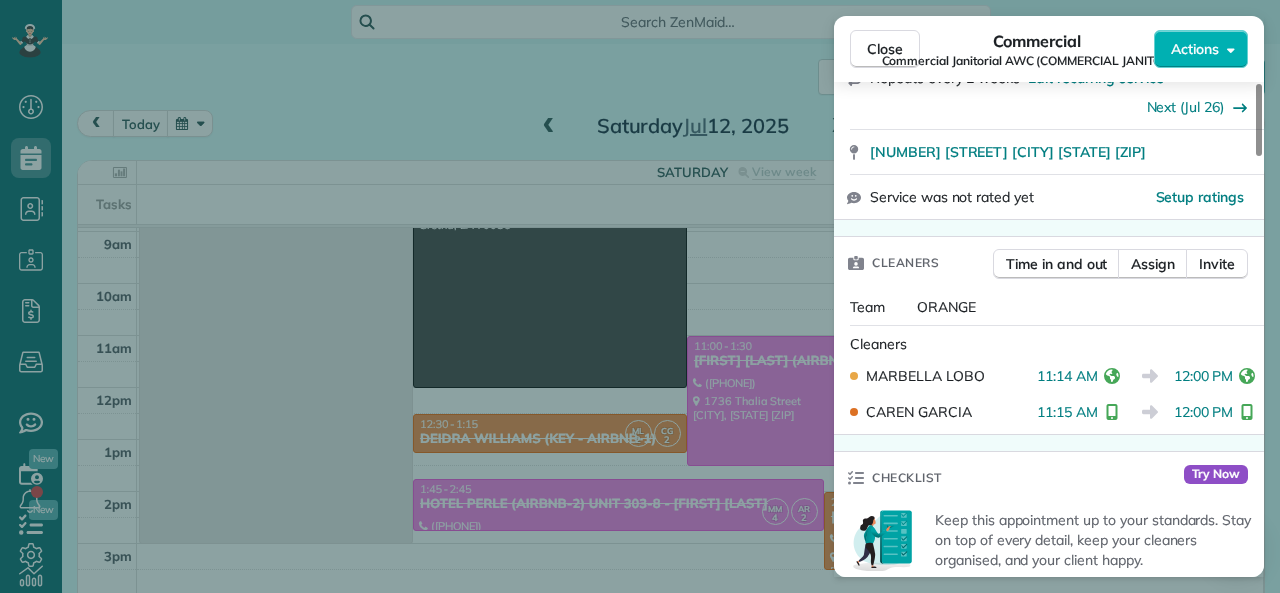 drag, startPoint x: 876, startPoint y: 52, endPoint x: 815, endPoint y: 199, distance: 159.154 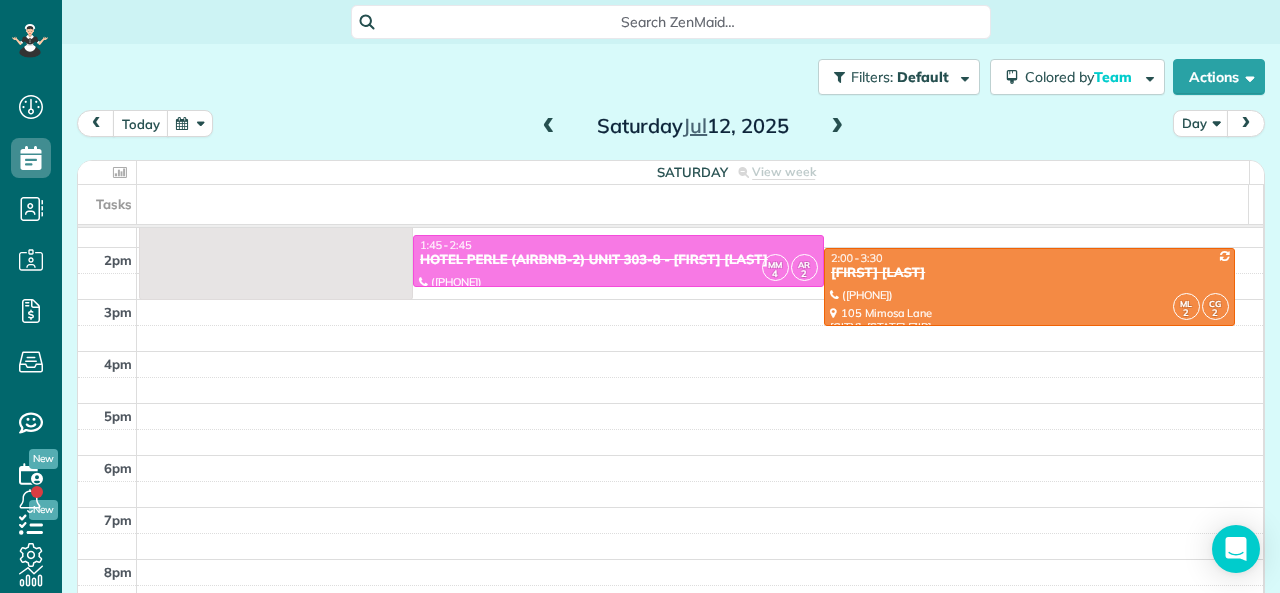 scroll, scrollTop: 400, scrollLeft: 0, axis: vertical 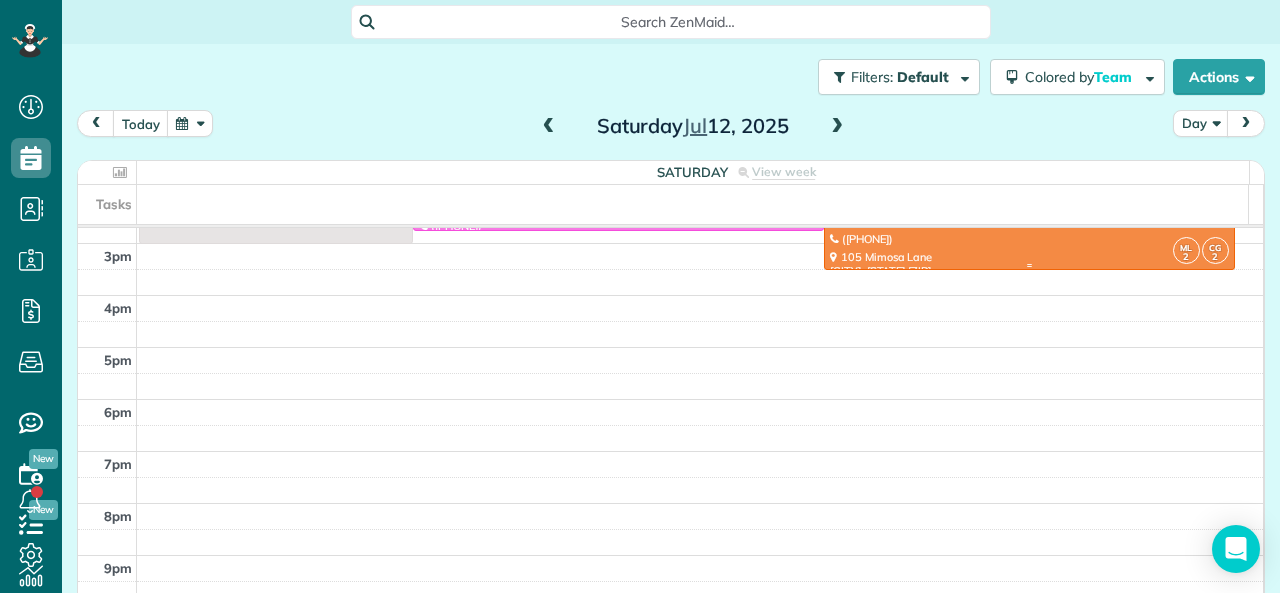 click at bounding box center (1029, 265) 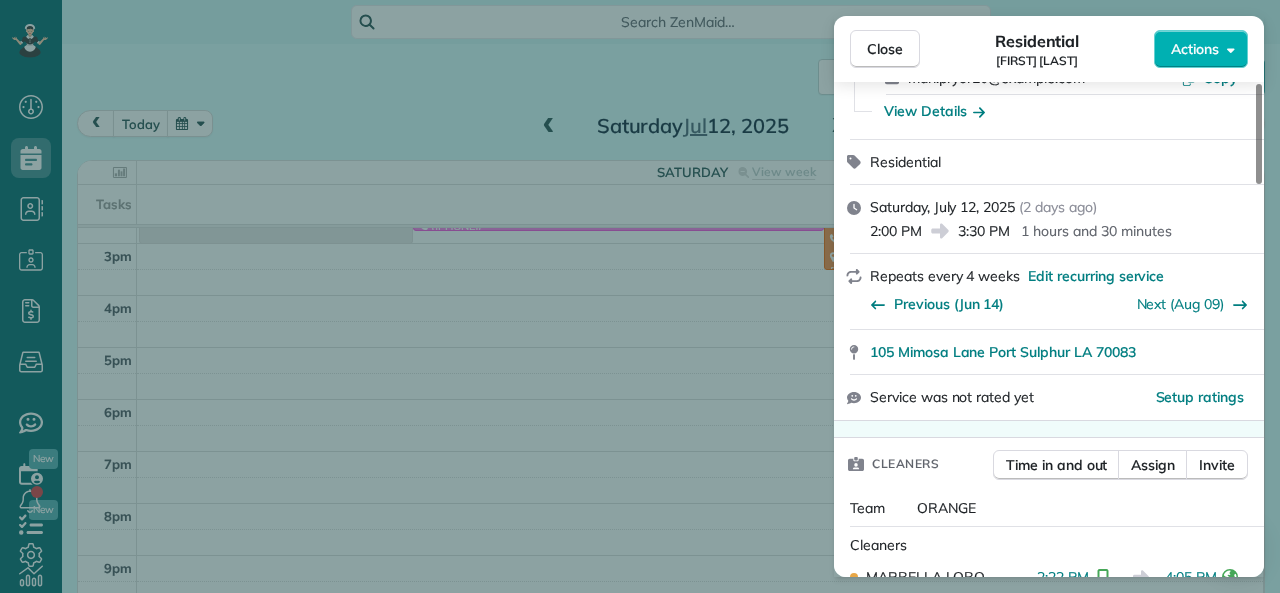 scroll, scrollTop: 200, scrollLeft: 0, axis: vertical 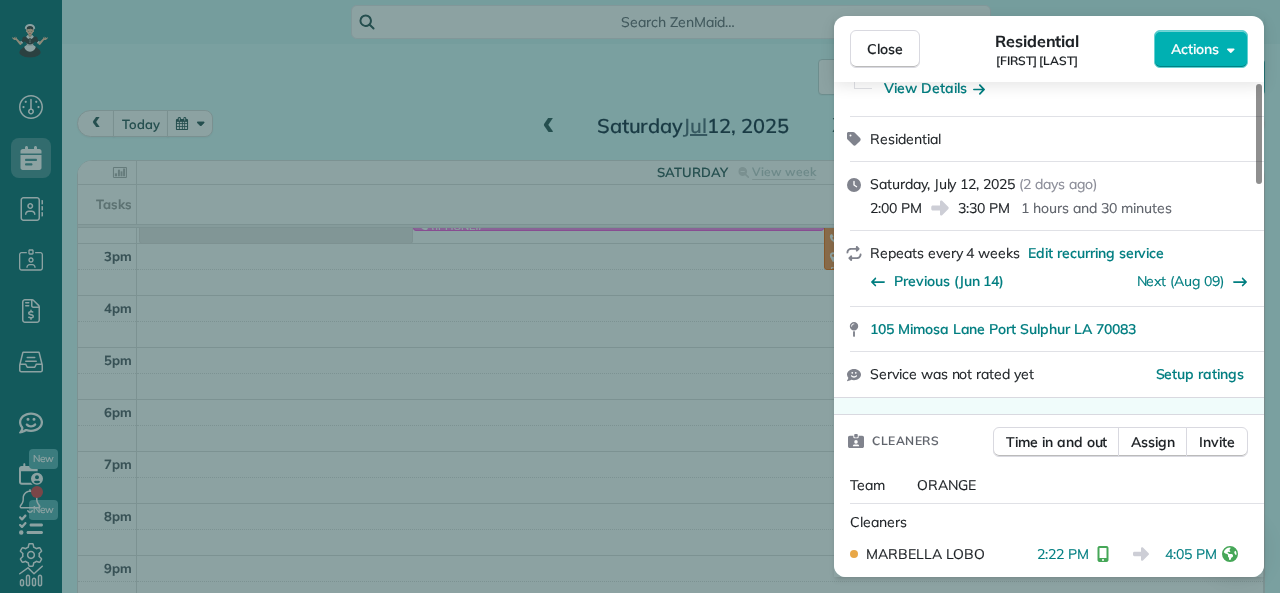 drag, startPoint x: 960, startPoint y: 211, endPoint x: 1009, endPoint y: 209, distance: 49.0408 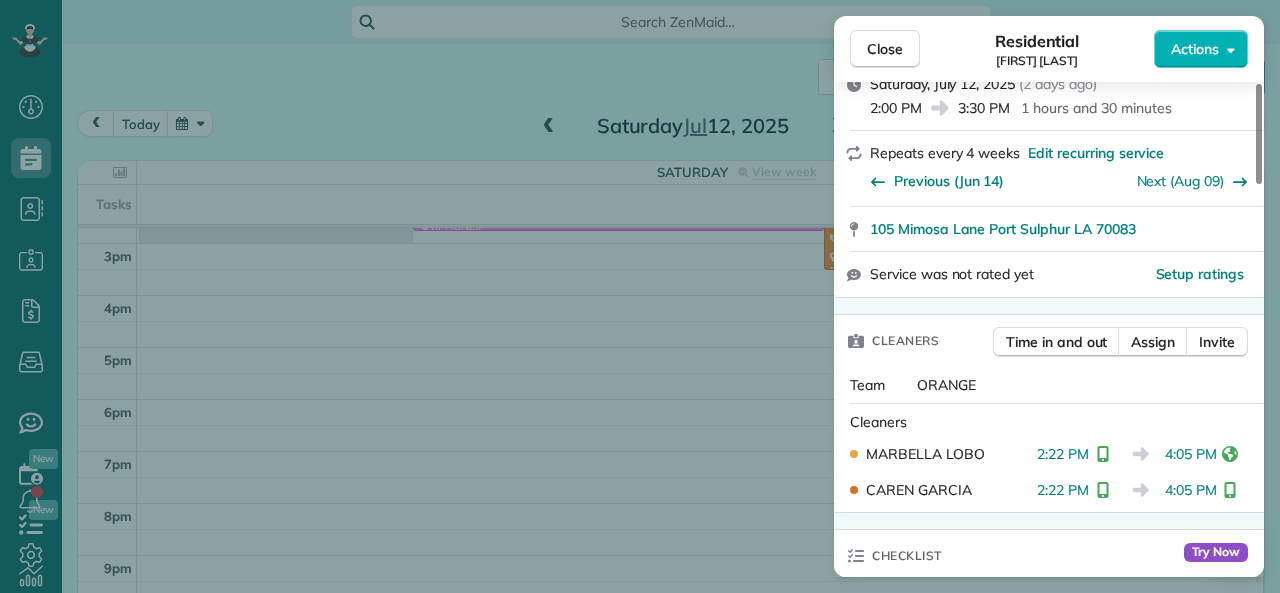 drag, startPoint x: 1167, startPoint y: 458, endPoint x: 1213, endPoint y: 455, distance: 46.09772 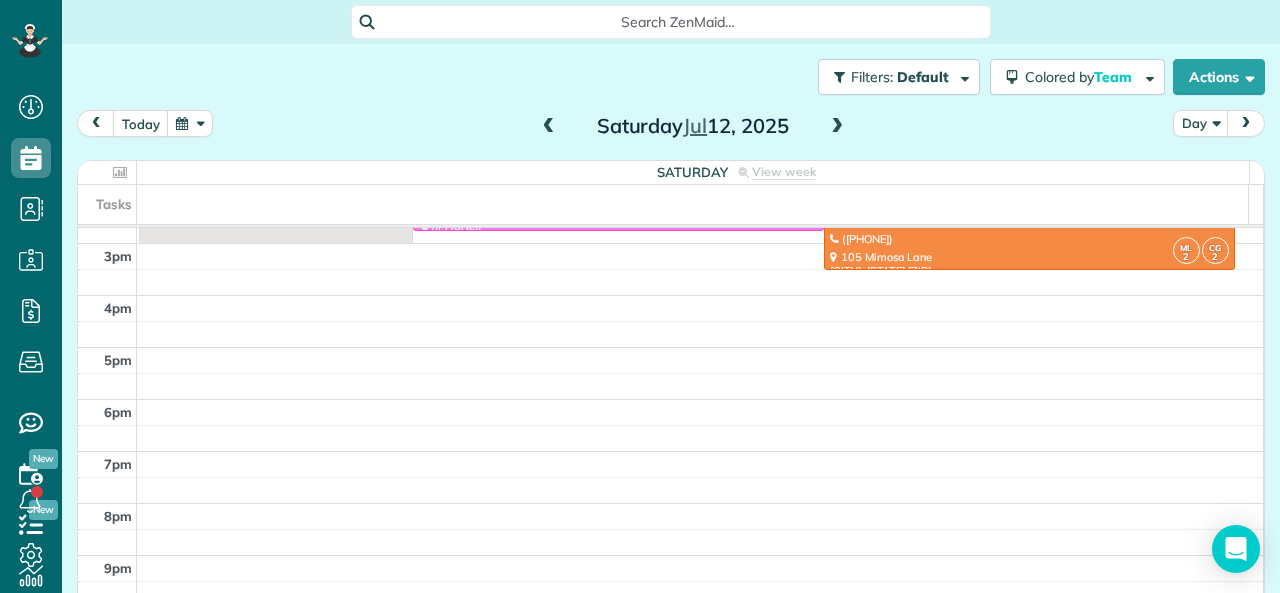 click at bounding box center (837, 127) 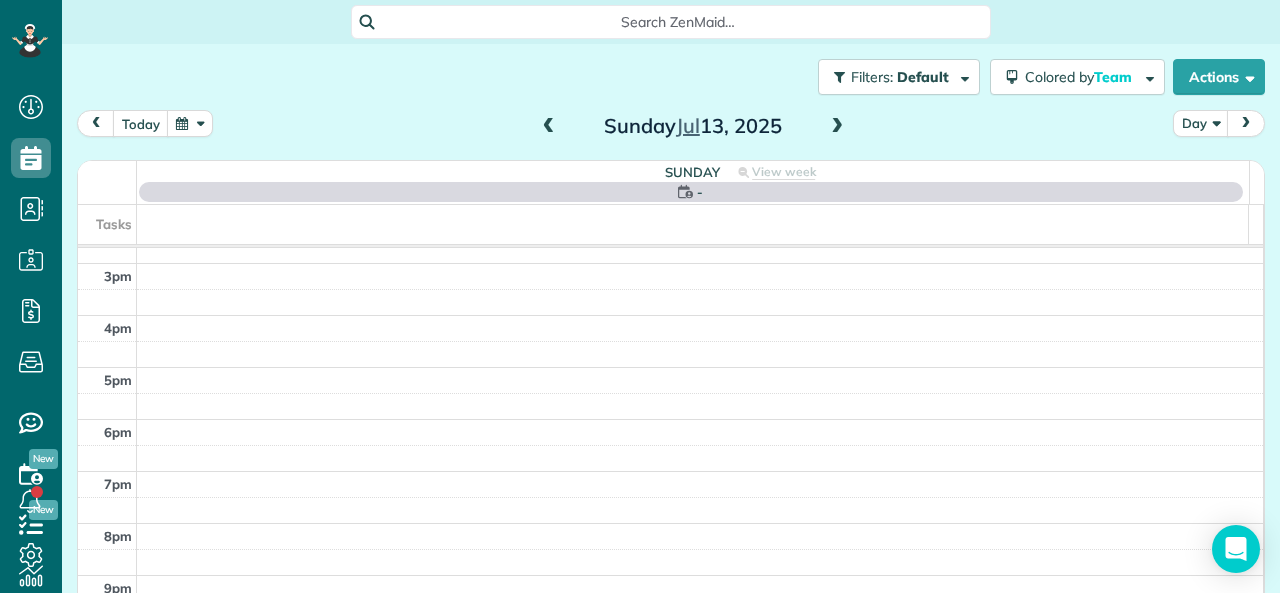 scroll, scrollTop: 0, scrollLeft: 0, axis: both 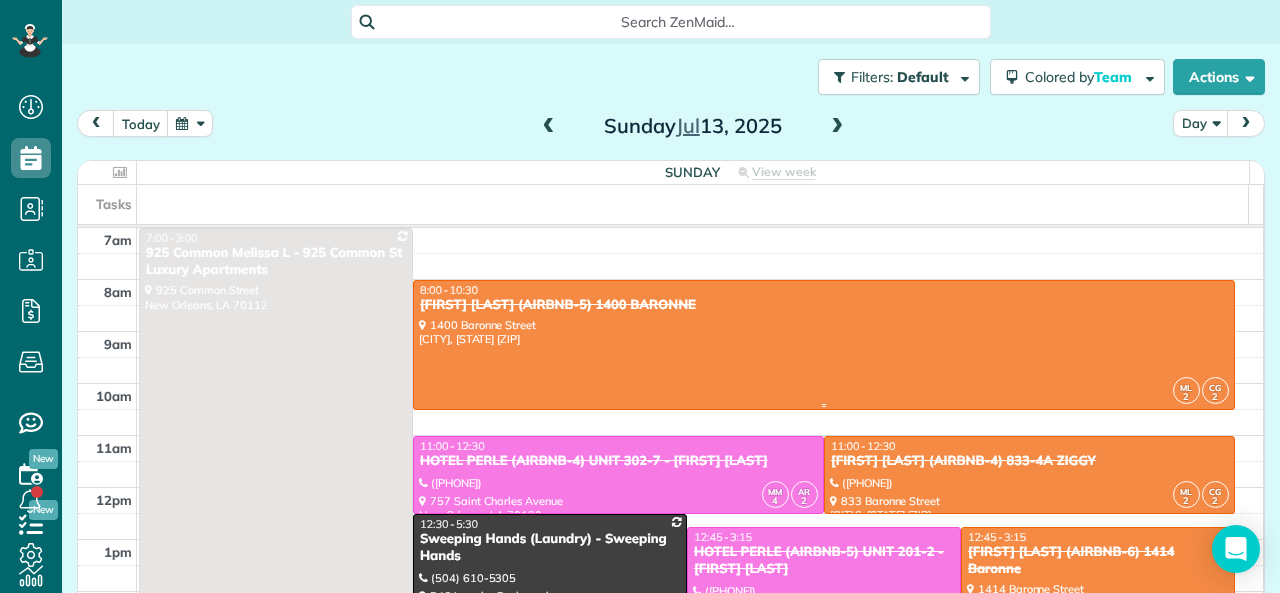 click at bounding box center (824, 345) 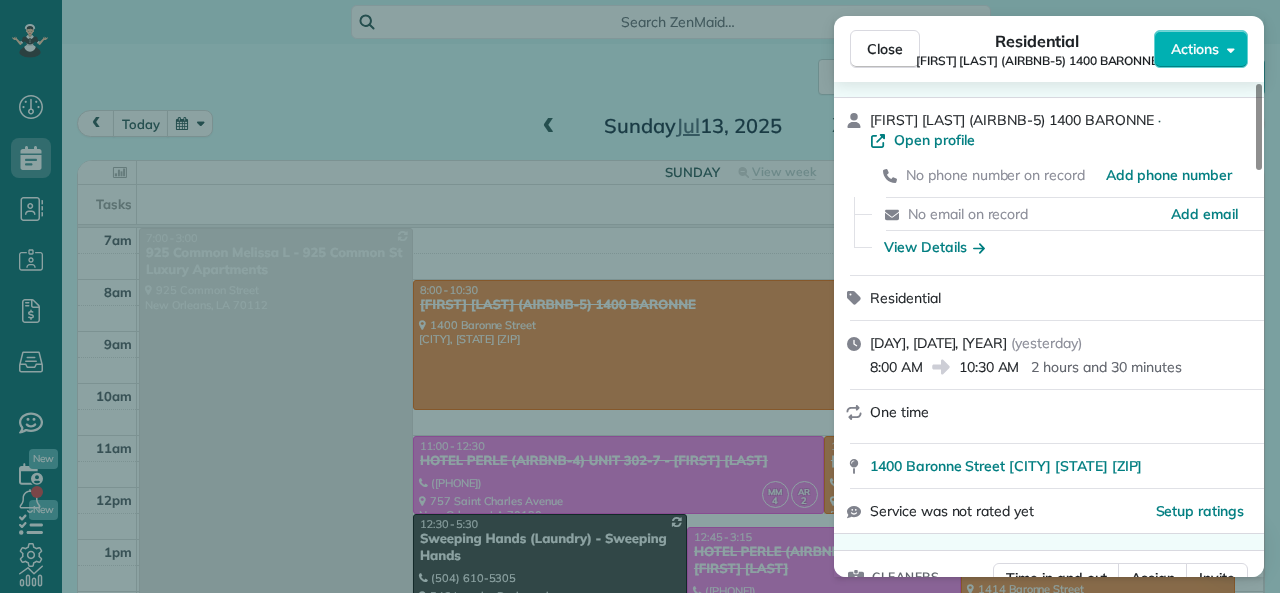 scroll, scrollTop: 100, scrollLeft: 0, axis: vertical 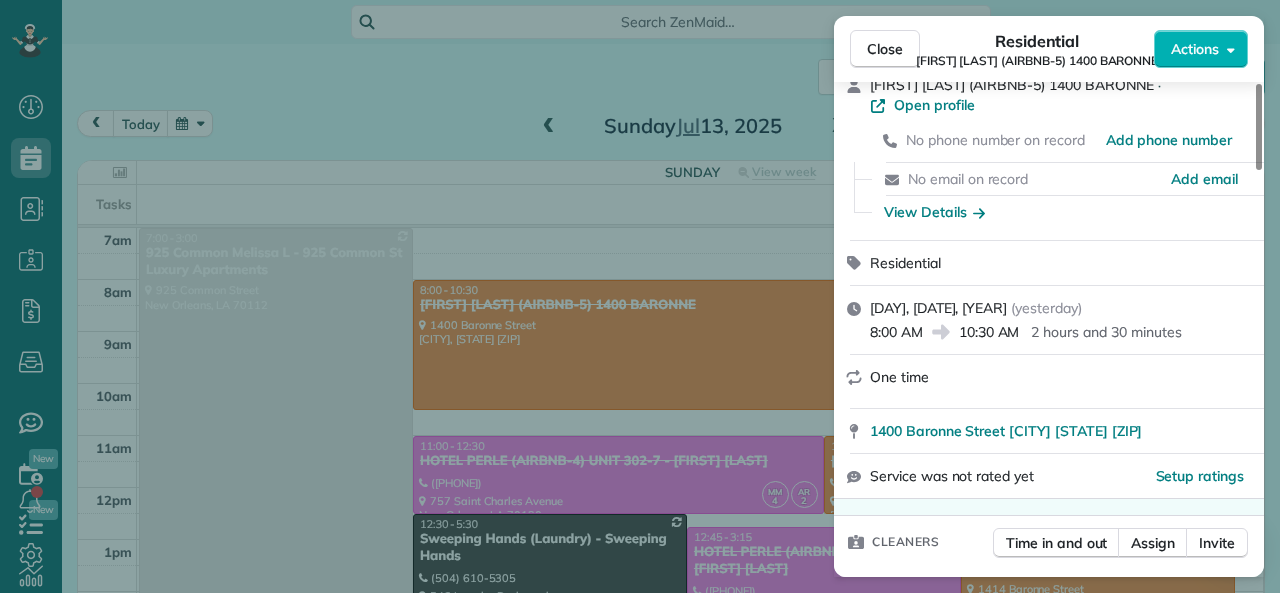 drag, startPoint x: 871, startPoint y: 336, endPoint x: 921, endPoint y: 335, distance: 50.01 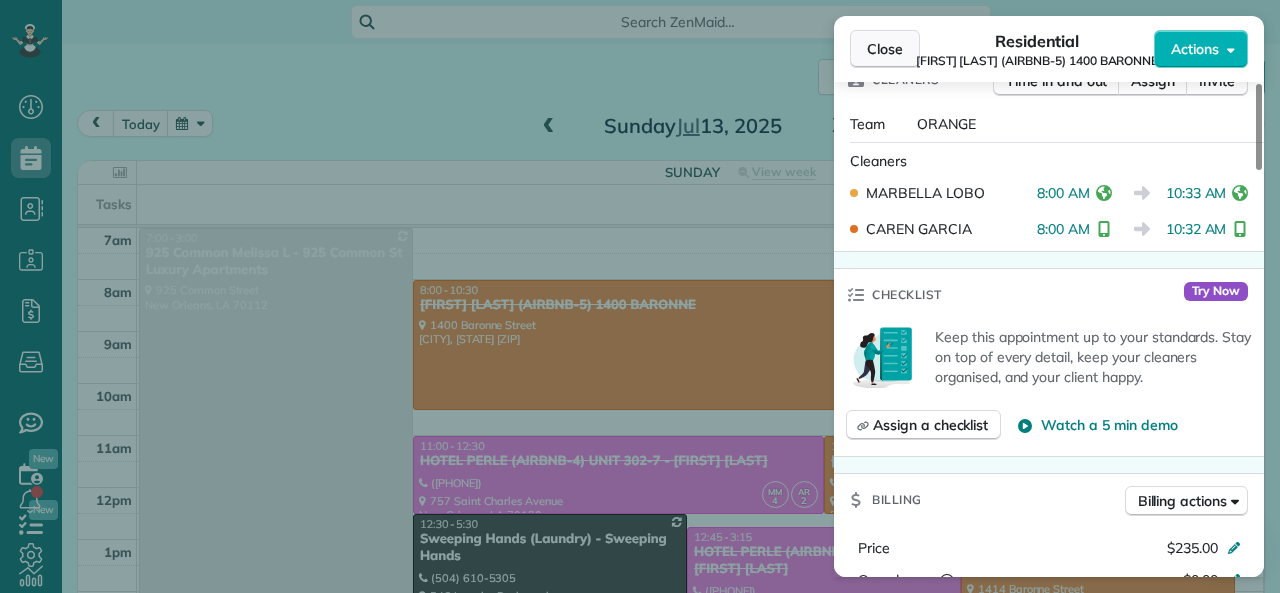 scroll, scrollTop: 800, scrollLeft: 0, axis: vertical 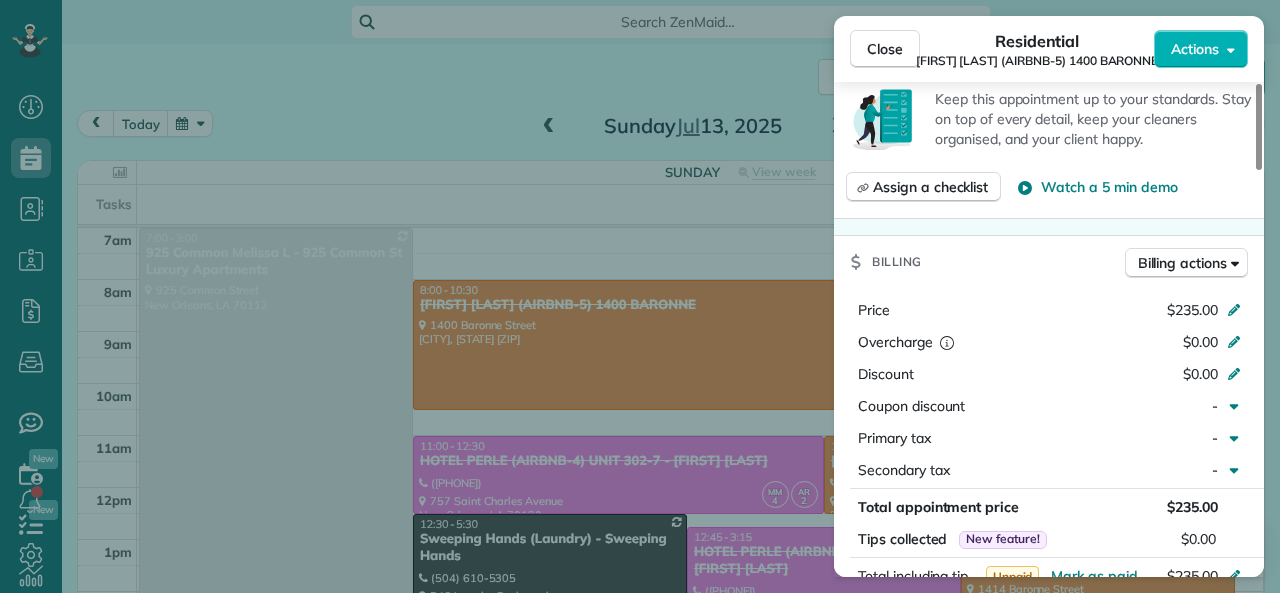 drag, startPoint x: 879, startPoint y: 47, endPoint x: 793, endPoint y: 315, distance: 281.46048 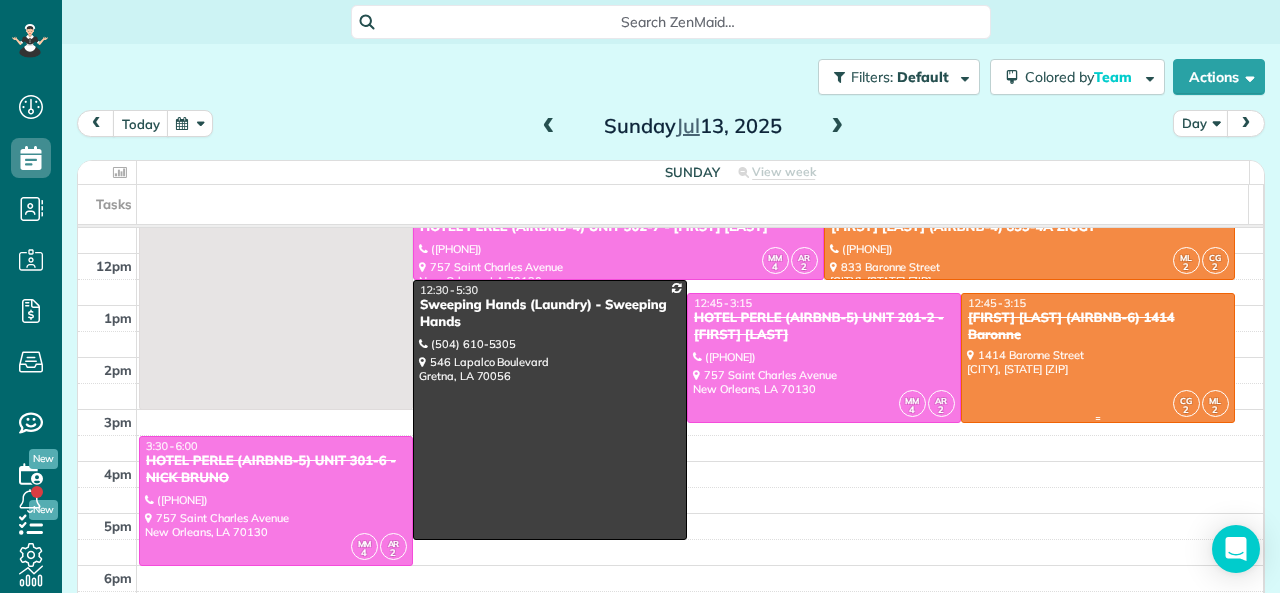 scroll, scrollTop: 200, scrollLeft: 0, axis: vertical 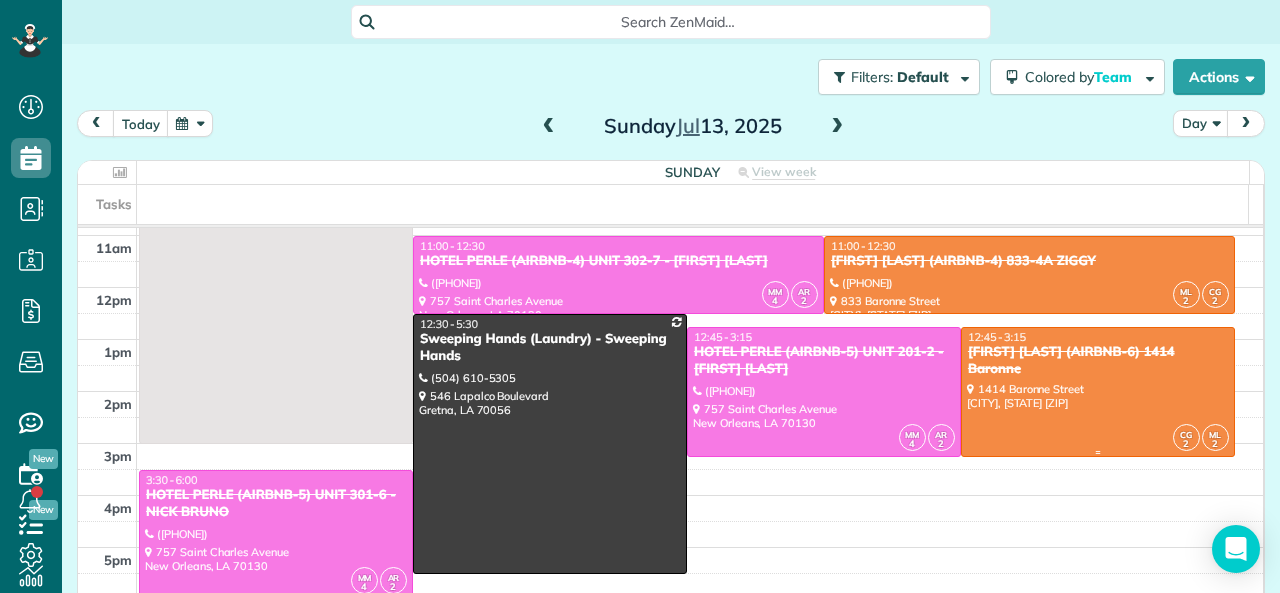 click at bounding box center [1098, 392] 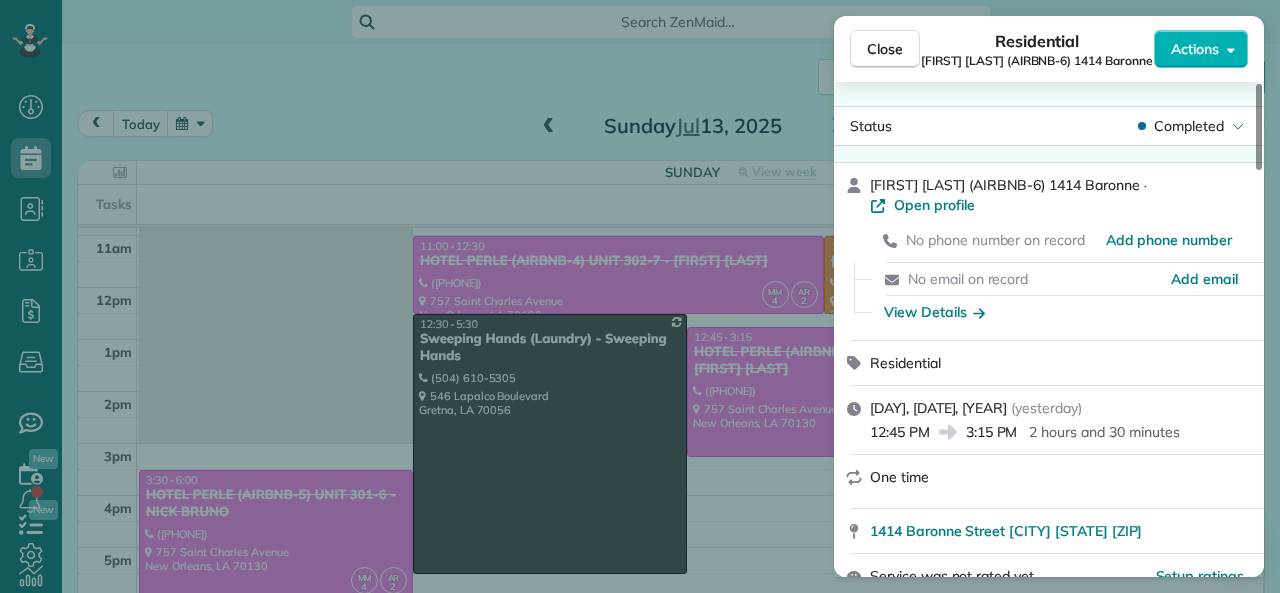 drag, startPoint x: 971, startPoint y: 412, endPoint x: 1018, endPoint y: 416, distance: 47.169907 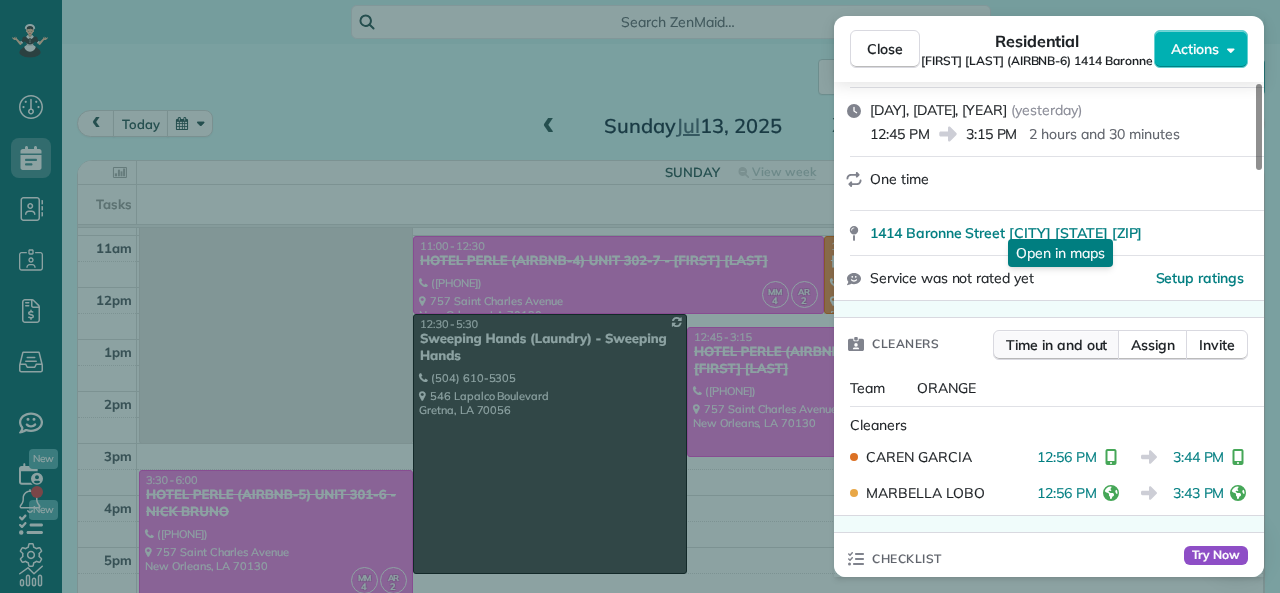 scroll, scrollTop: 300, scrollLeft: 0, axis: vertical 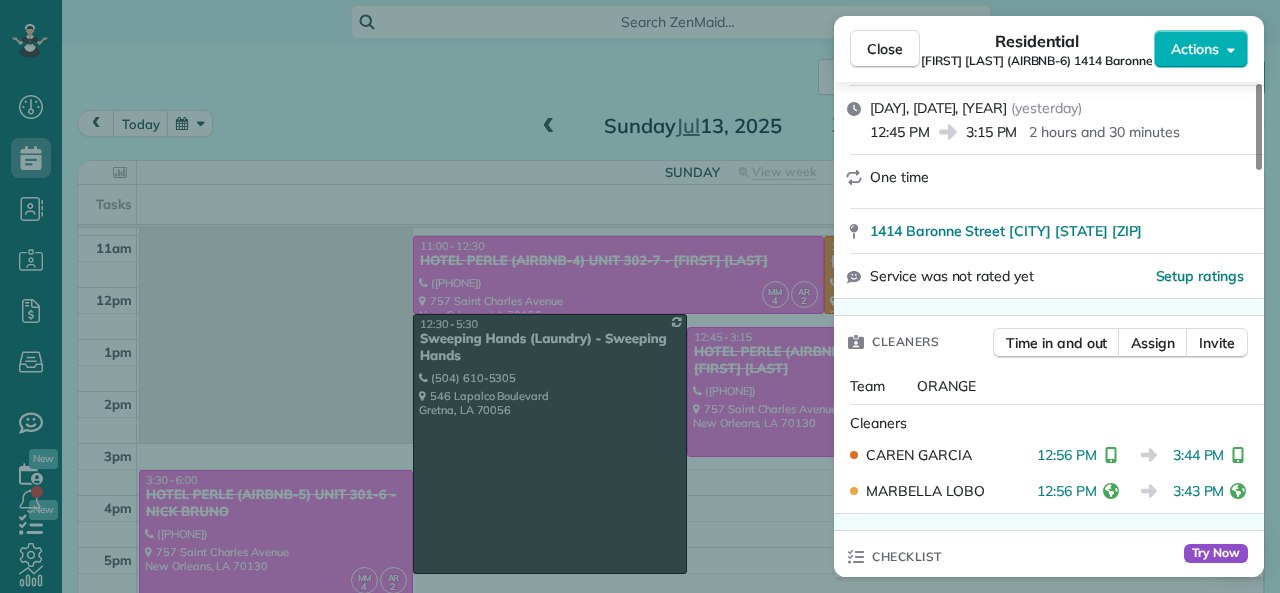 drag, startPoint x: 1178, startPoint y: 437, endPoint x: 1224, endPoint y: 436, distance: 46.010868 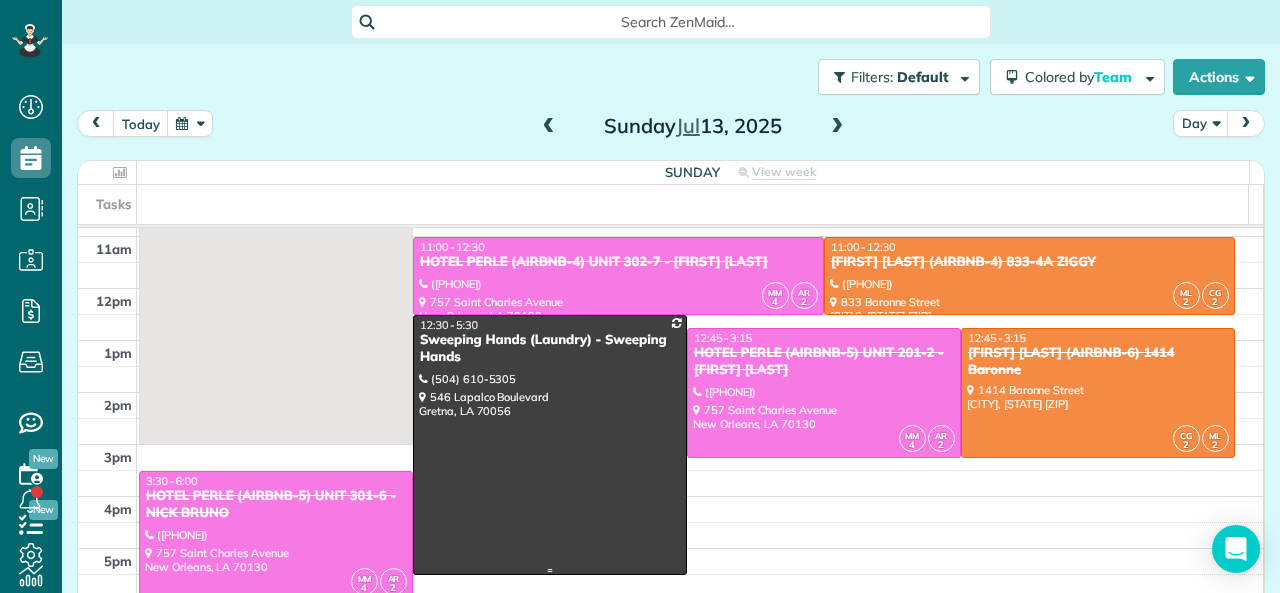 scroll, scrollTop: 200, scrollLeft: 0, axis: vertical 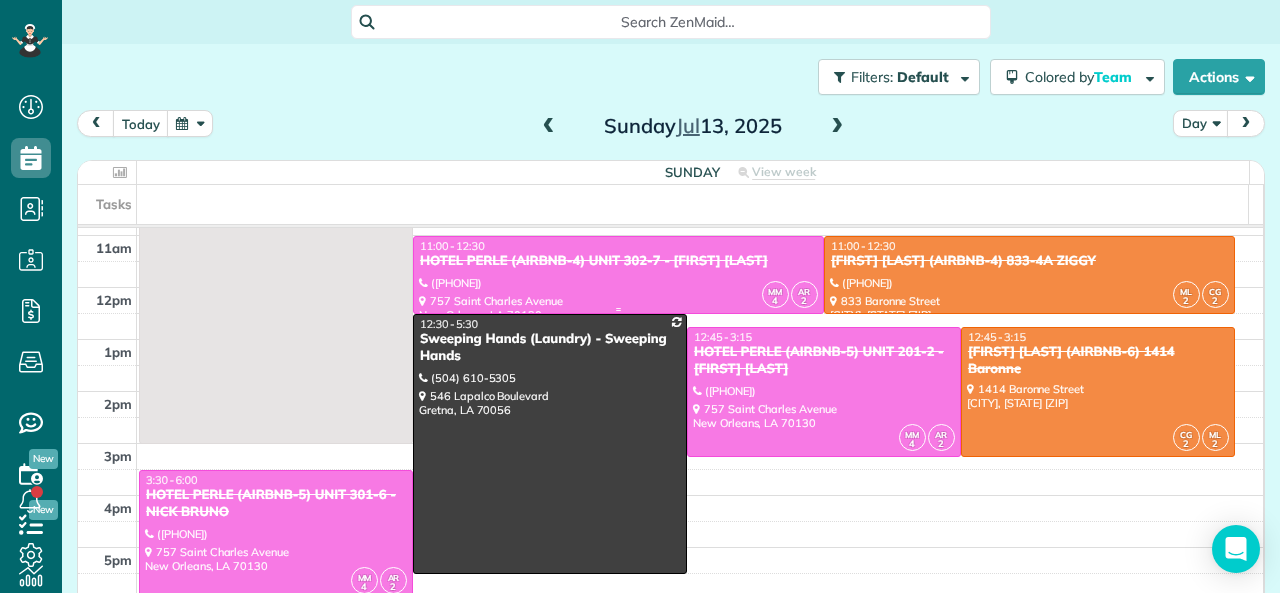 click at bounding box center (618, 275) 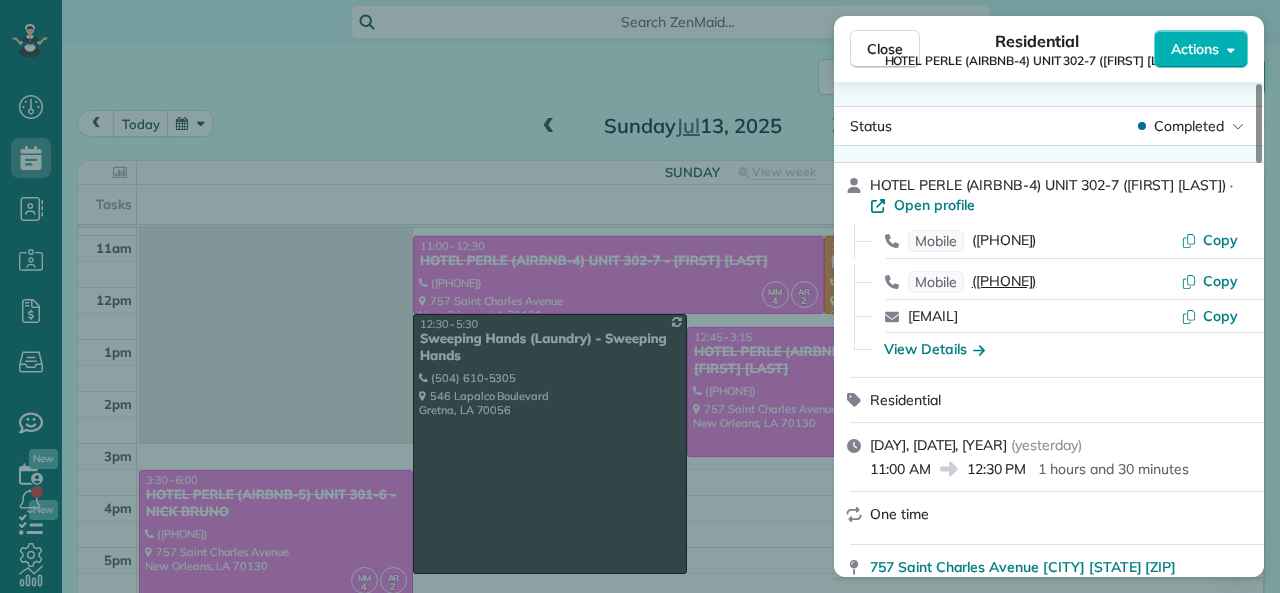 scroll, scrollTop: 100, scrollLeft: 0, axis: vertical 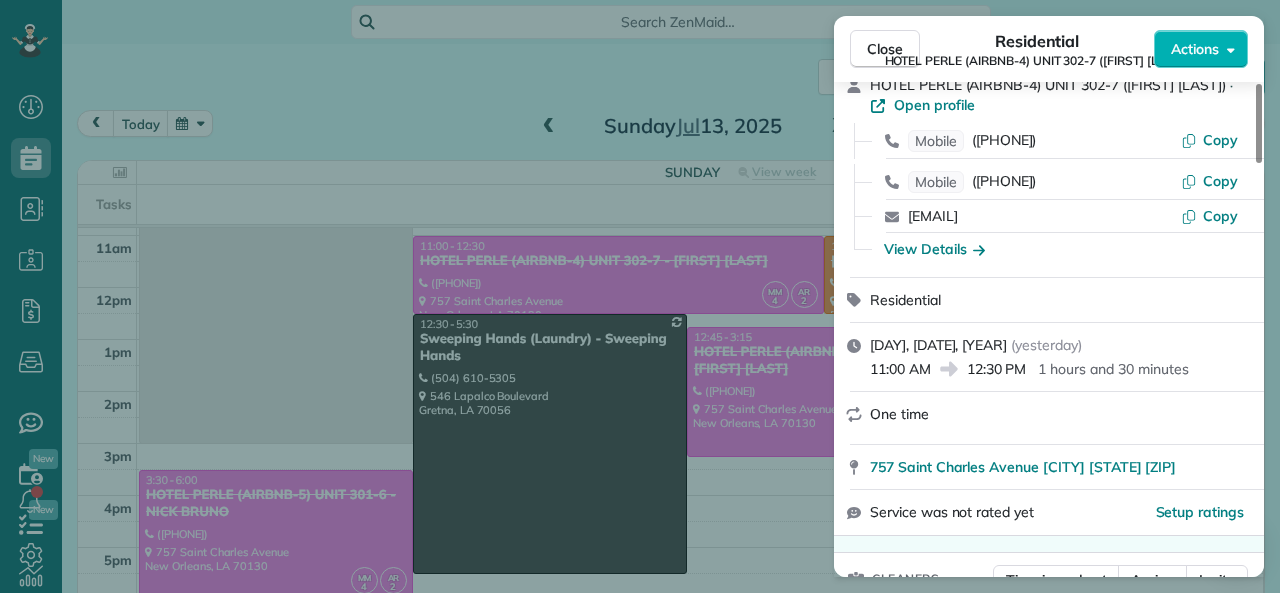 drag, startPoint x: 871, startPoint y: 375, endPoint x: 931, endPoint y: 375, distance: 60 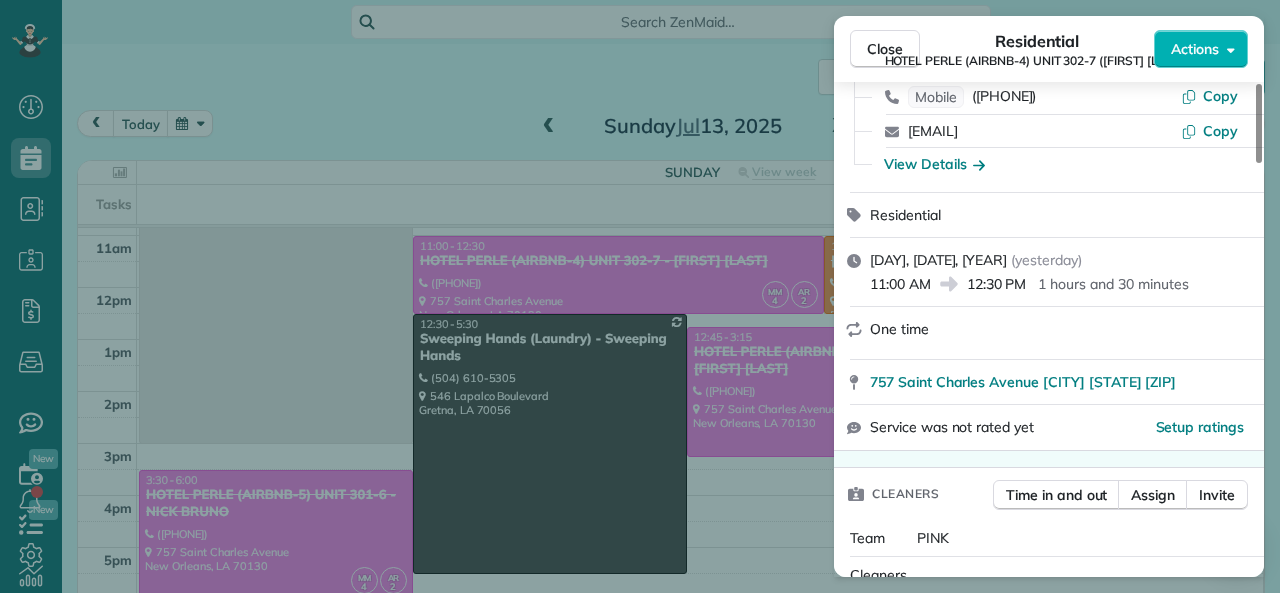 scroll, scrollTop: 300, scrollLeft: 0, axis: vertical 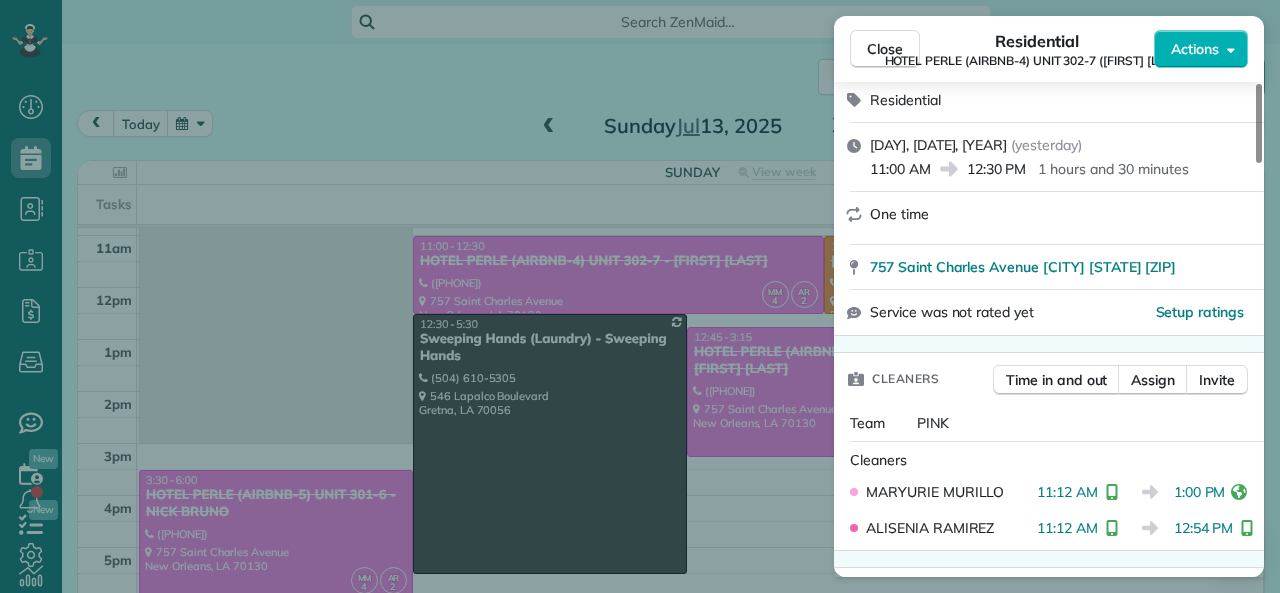 drag, startPoint x: 1037, startPoint y: 497, endPoint x: 1096, endPoint y: 494, distance: 59.07622 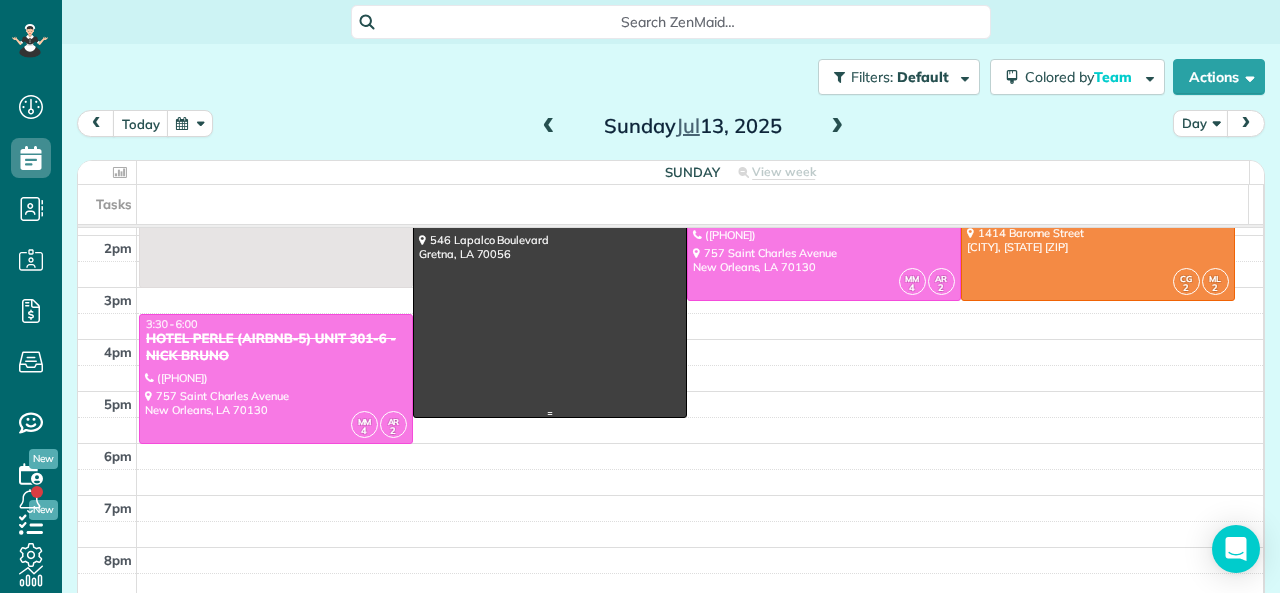 scroll, scrollTop: 400, scrollLeft: 0, axis: vertical 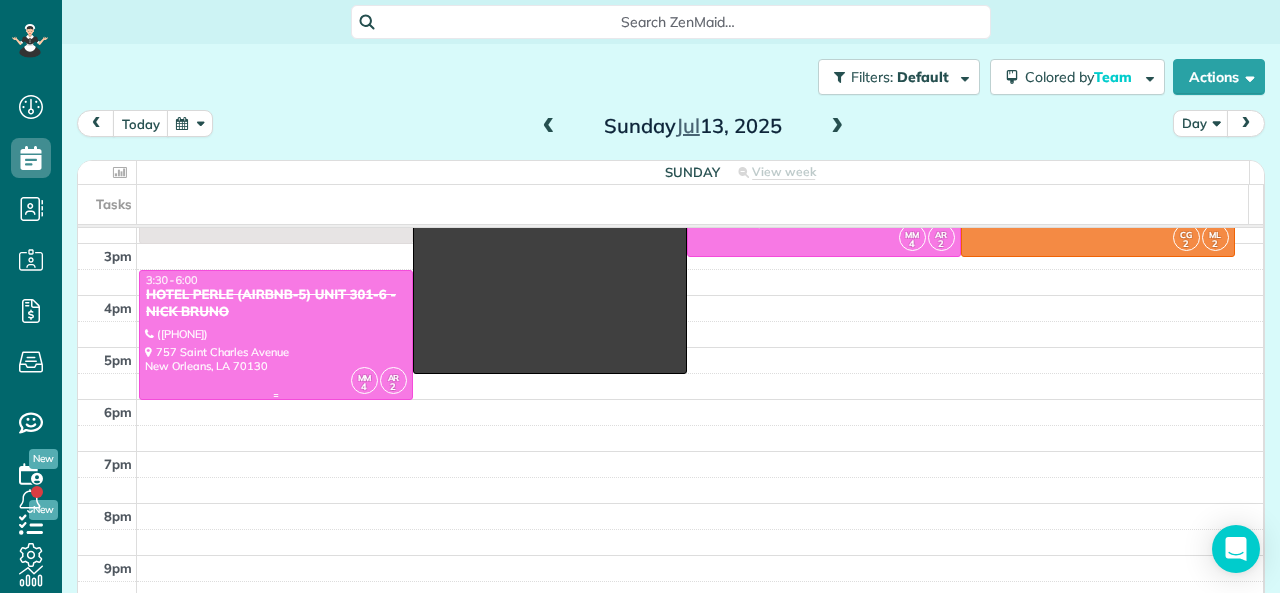 click at bounding box center (276, 335) 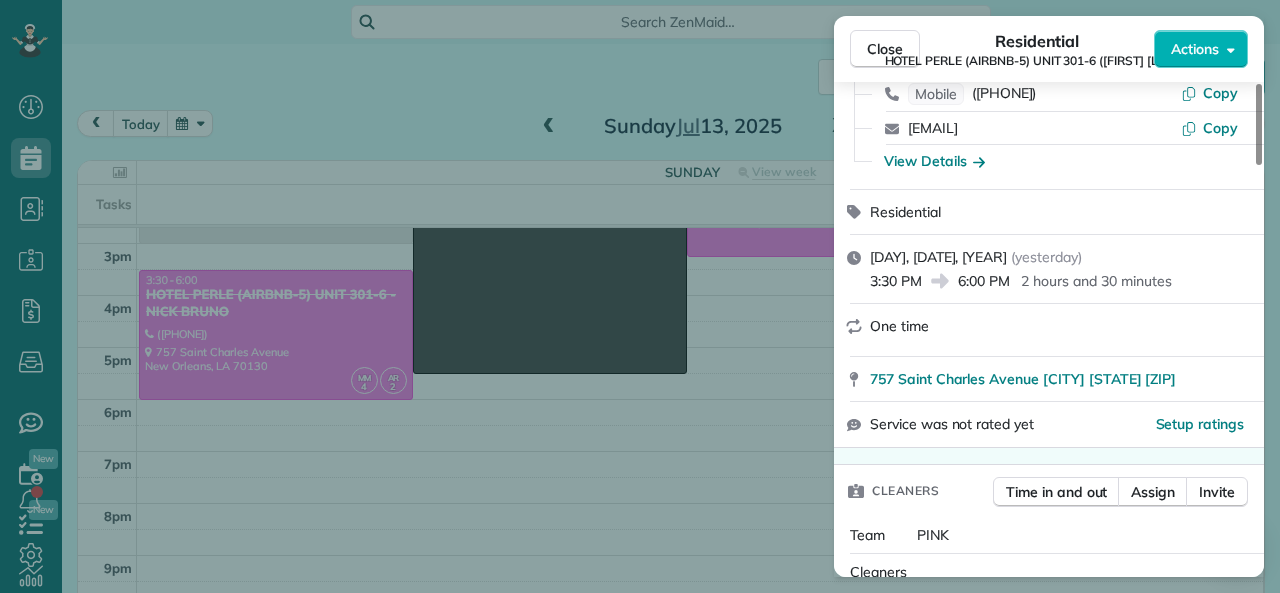 scroll, scrollTop: 200, scrollLeft: 0, axis: vertical 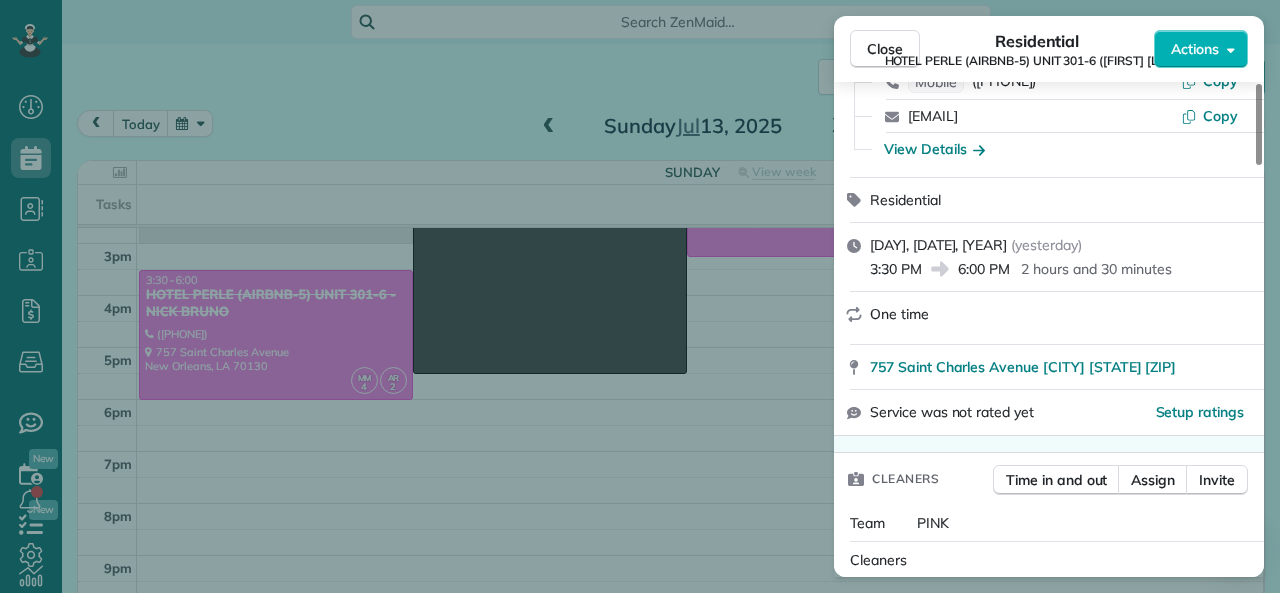 drag, startPoint x: 959, startPoint y: 271, endPoint x: 1009, endPoint y: 271, distance: 50 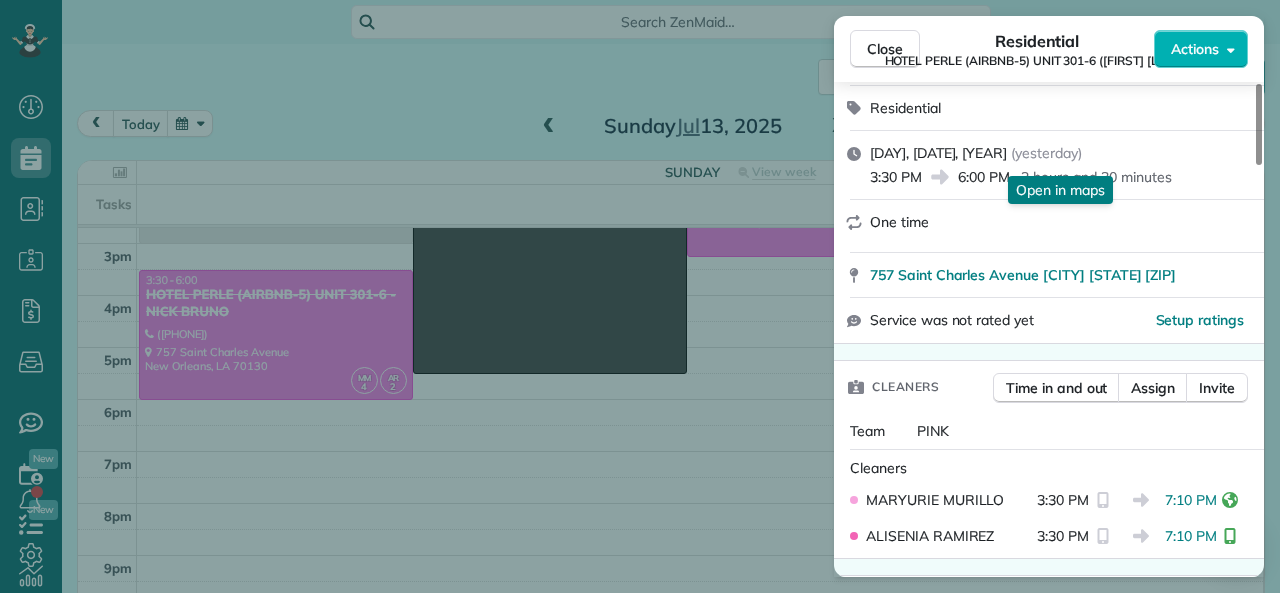 scroll, scrollTop: 500, scrollLeft: 0, axis: vertical 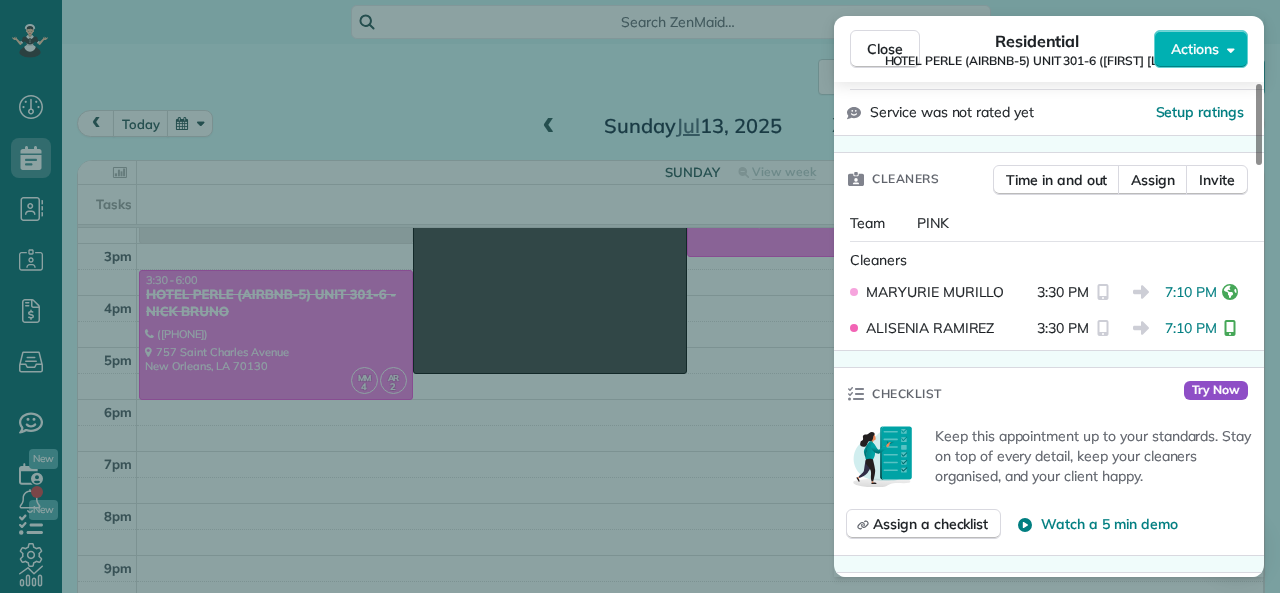 drag, startPoint x: 1166, startPoint y: 291, endPoint x: 1215, endPoint y: 294, distance: 49.09175 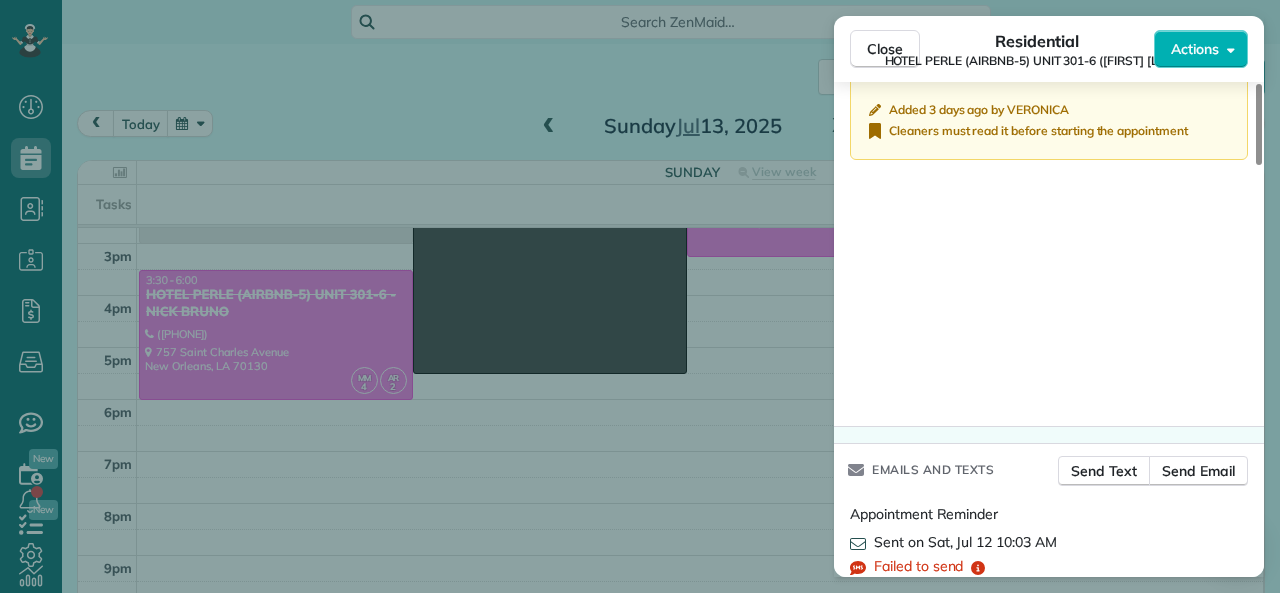 scroll, scrollTop: 2493, scrollLeft: 0, axis: vertical 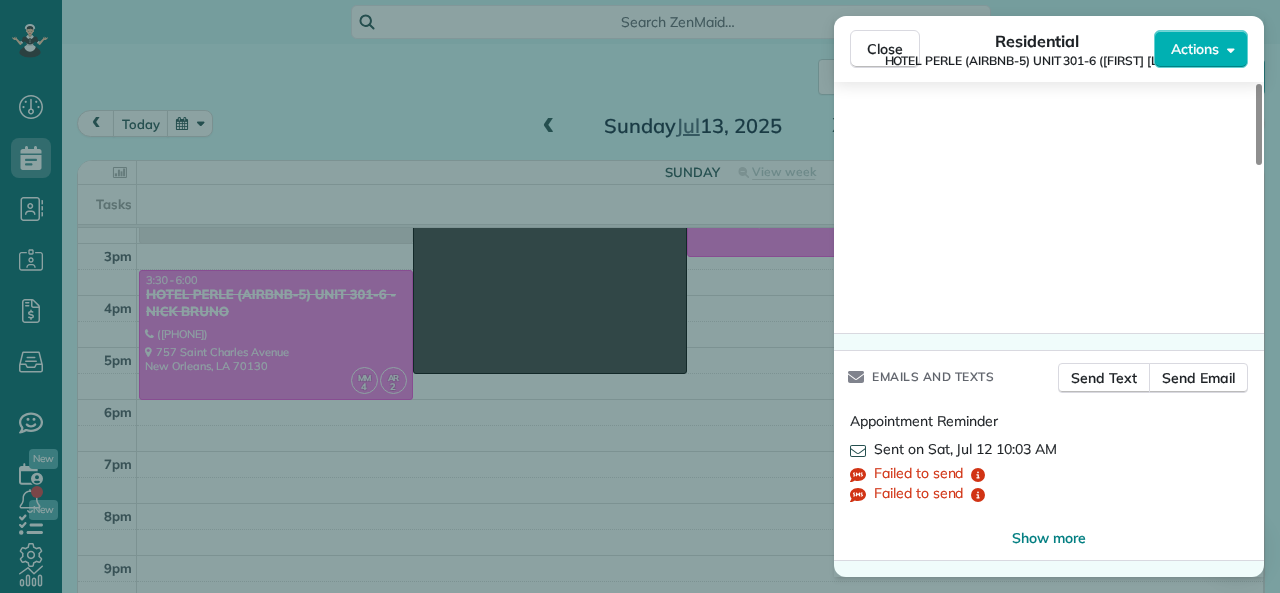 drag, startPoint x: 886, startPoint y: 39, endPoint x: 1267, endPoint y: 218, distance: 420.95367 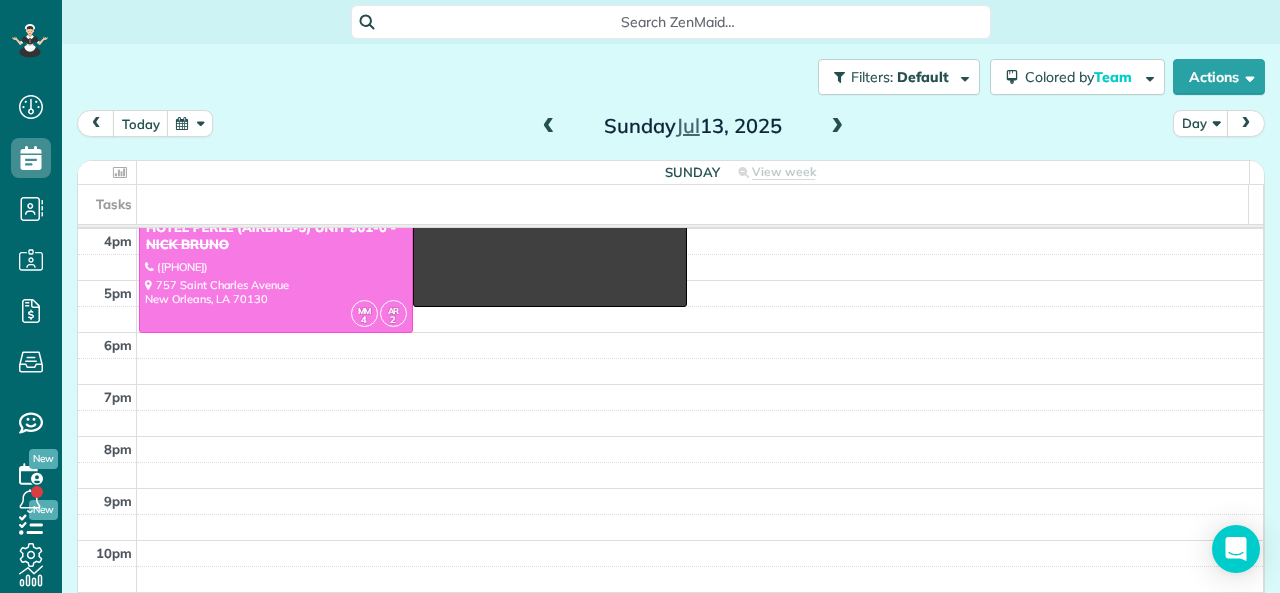 scroll, scrollTop: 500, scrollLeft: 0, axis: vertical 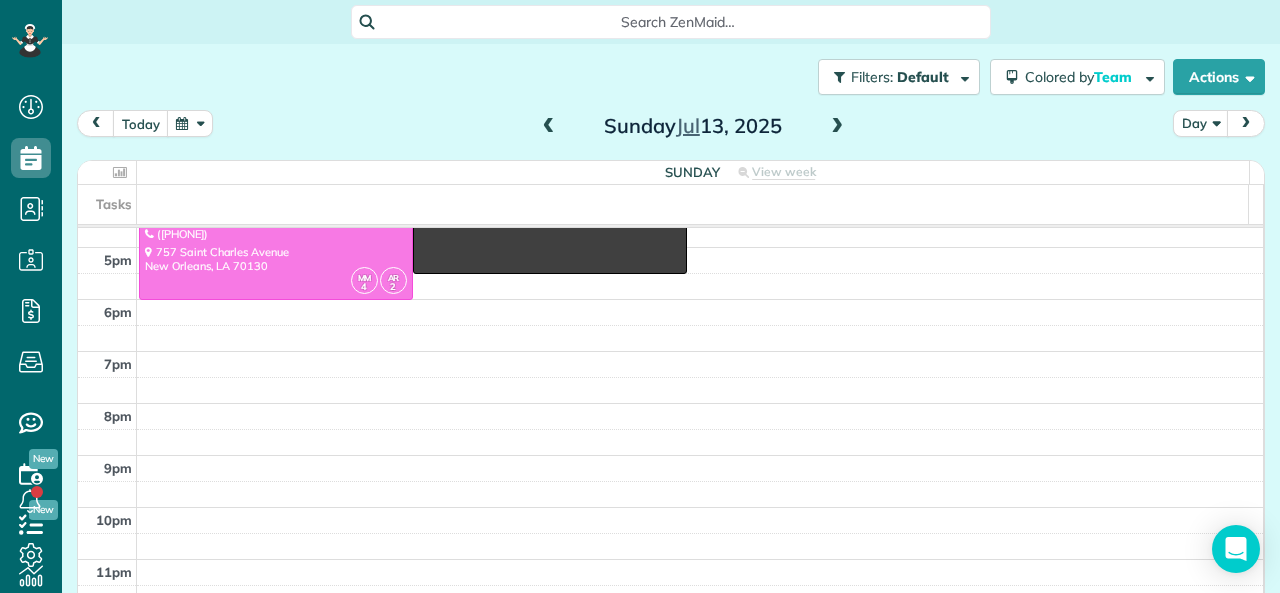 click at bounding box center [549, 127] 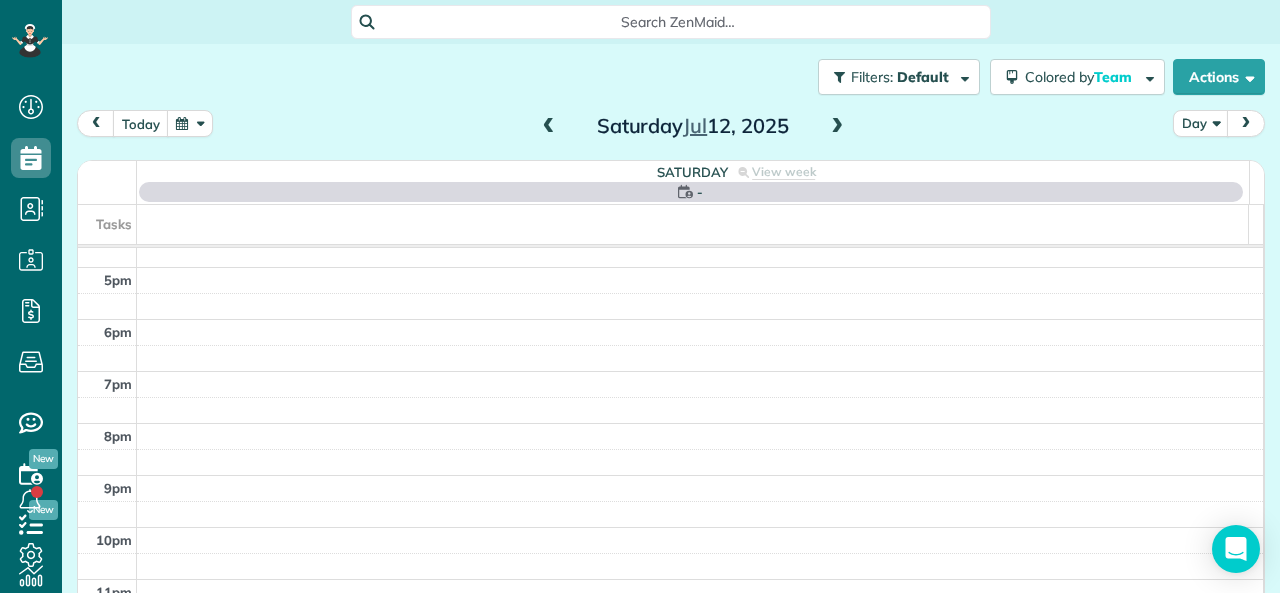 scroll, scrollTop: 0, scrollLeft: 0, axis: both 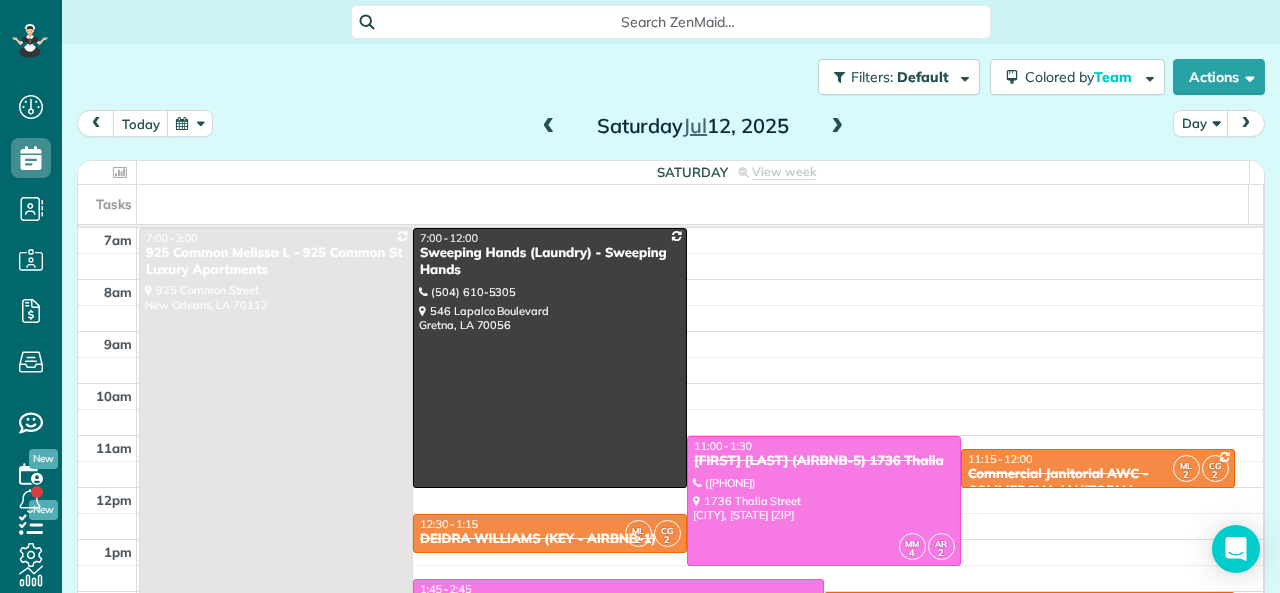 click at bounding box center (549, 127) 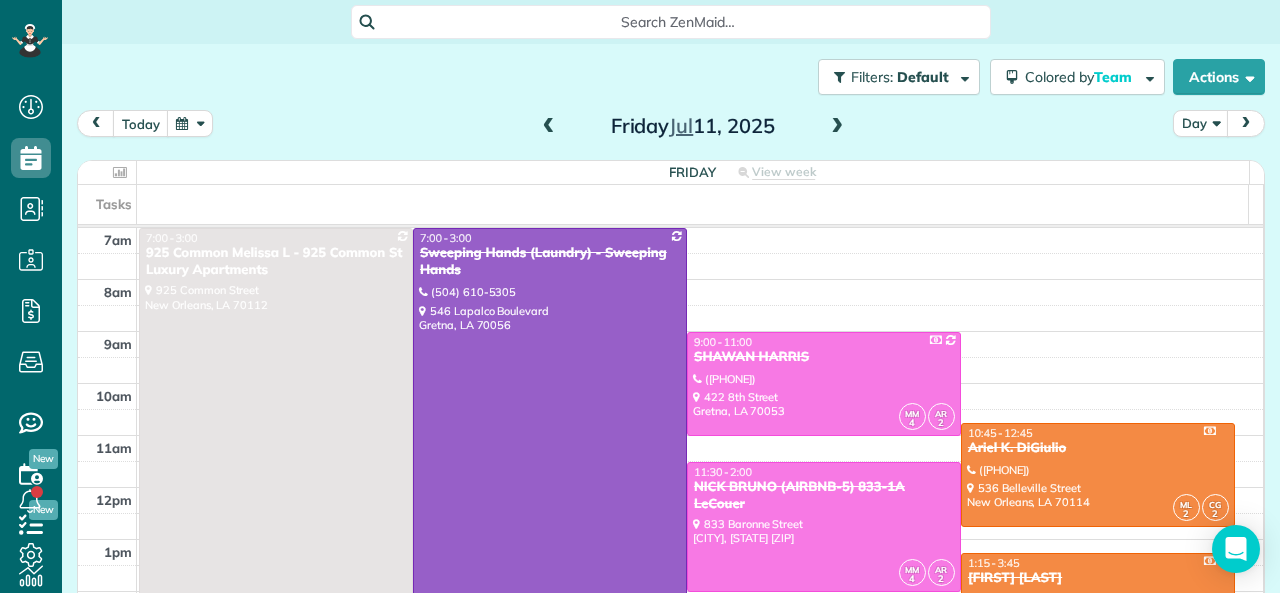 click at bounding box center [550, 436] 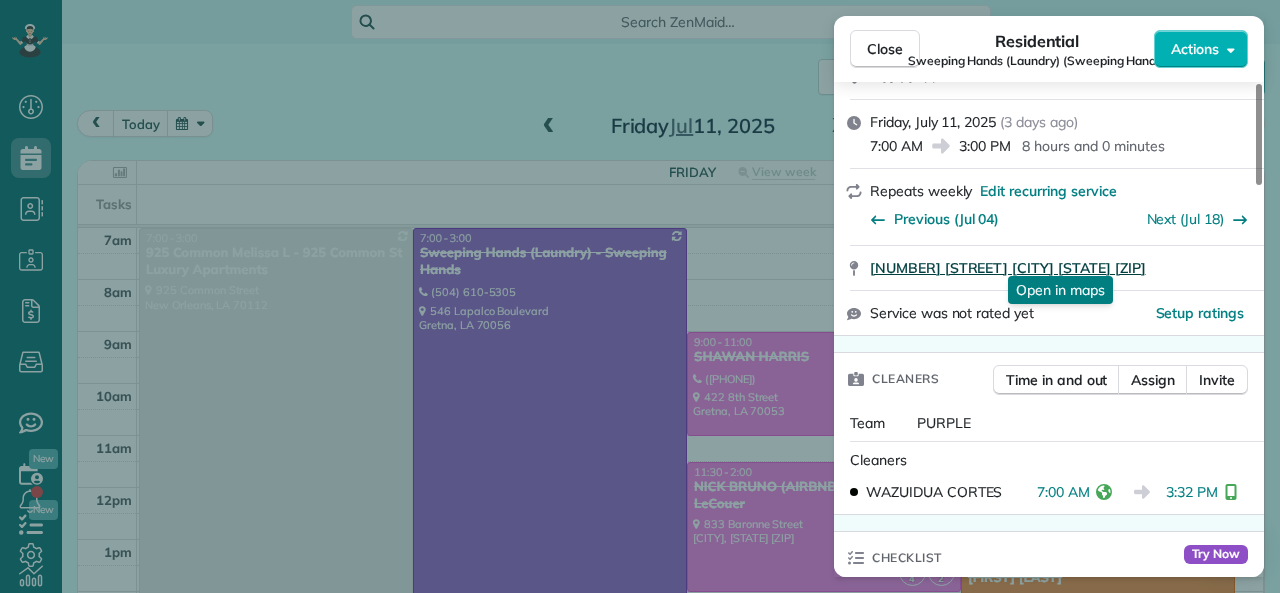 scroll, scrollTop: 300, scrollLeft: 0, axis: vertical 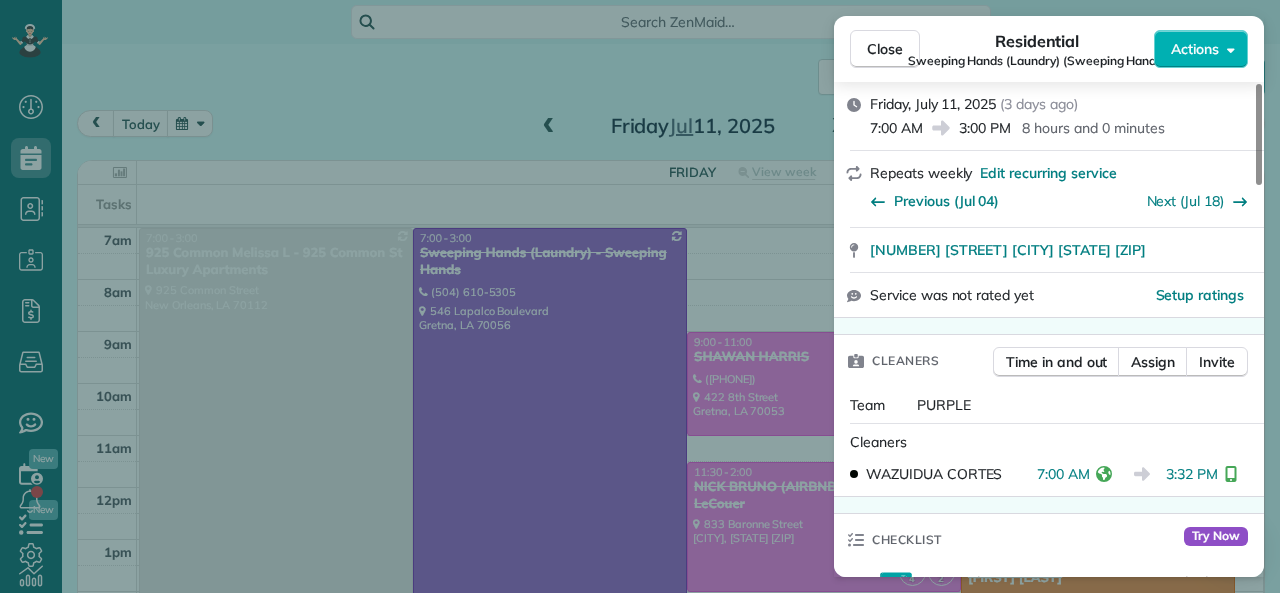 drag, startPoint x: 875, startPoint y: 51, endPoint x: 806, endPoint y: 114, distance: 93.43447 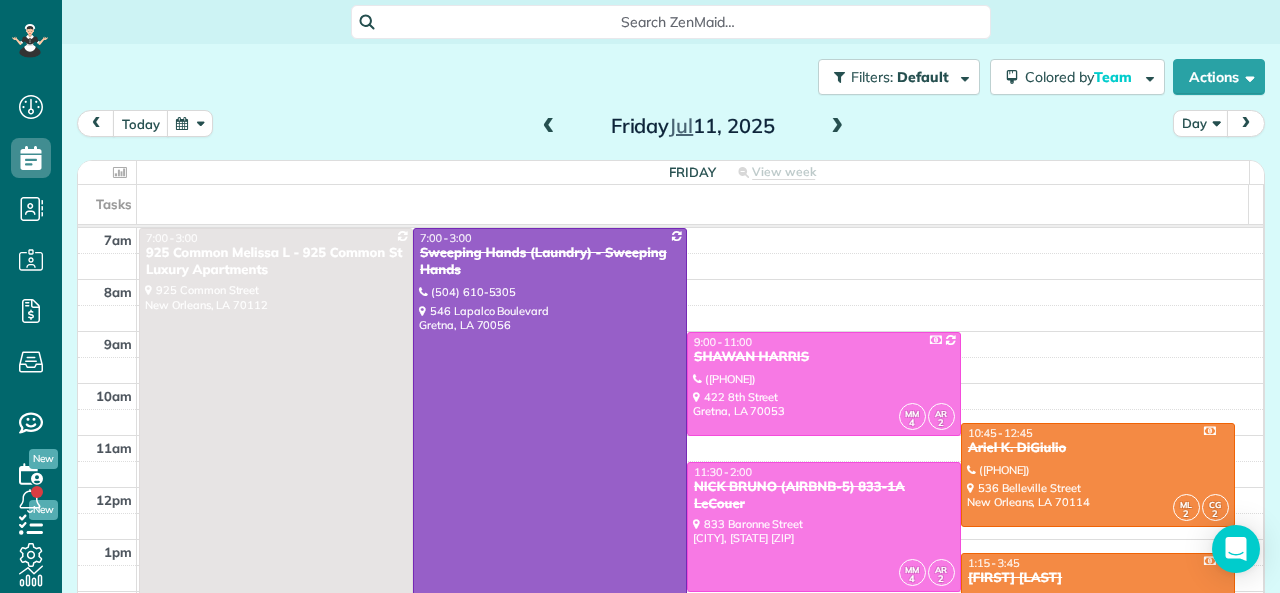 click at bounding box center [837, 127] 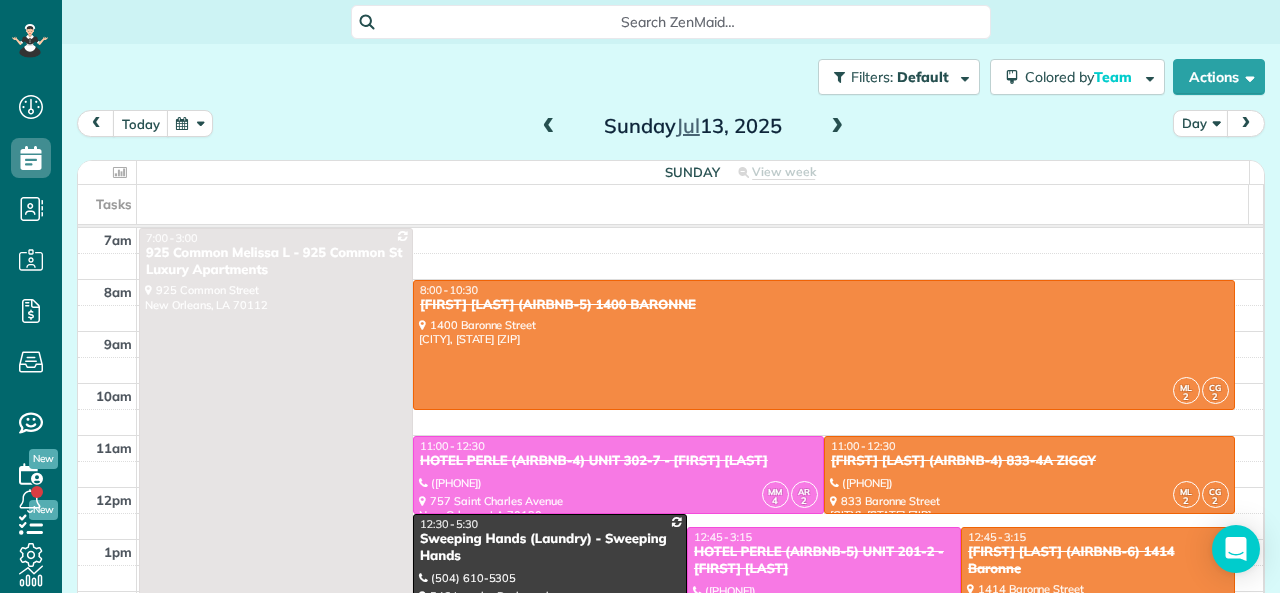 click at bounding box center (837, 127) 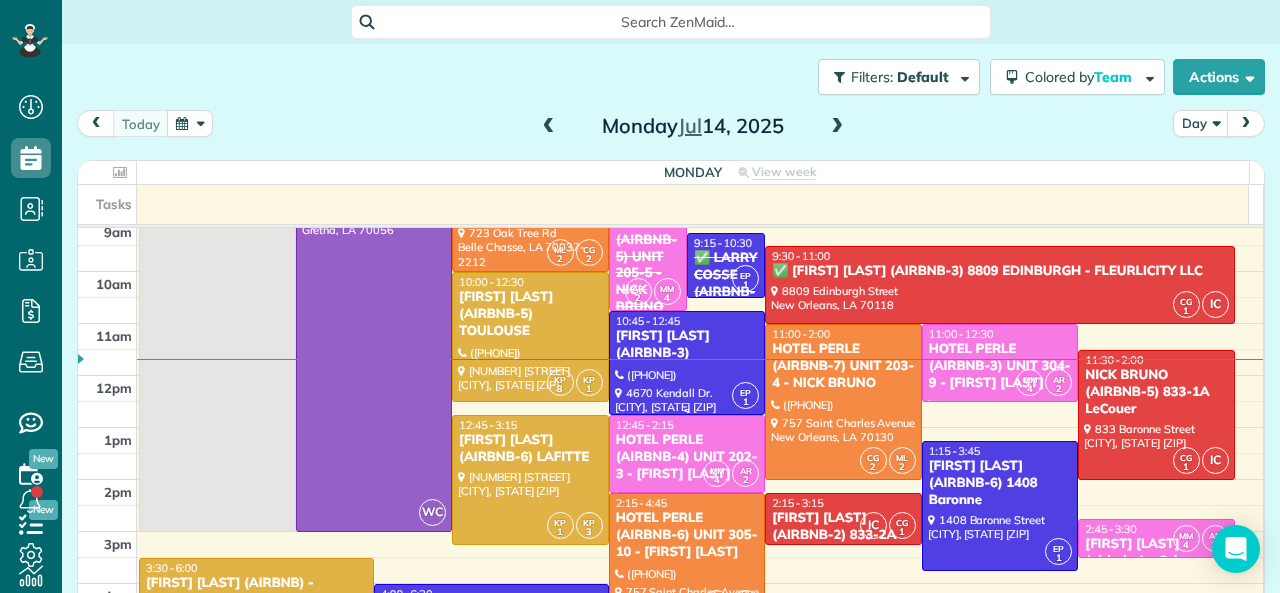 scroll, scrollTop: 0, scrollLeft: 0, axis: both 